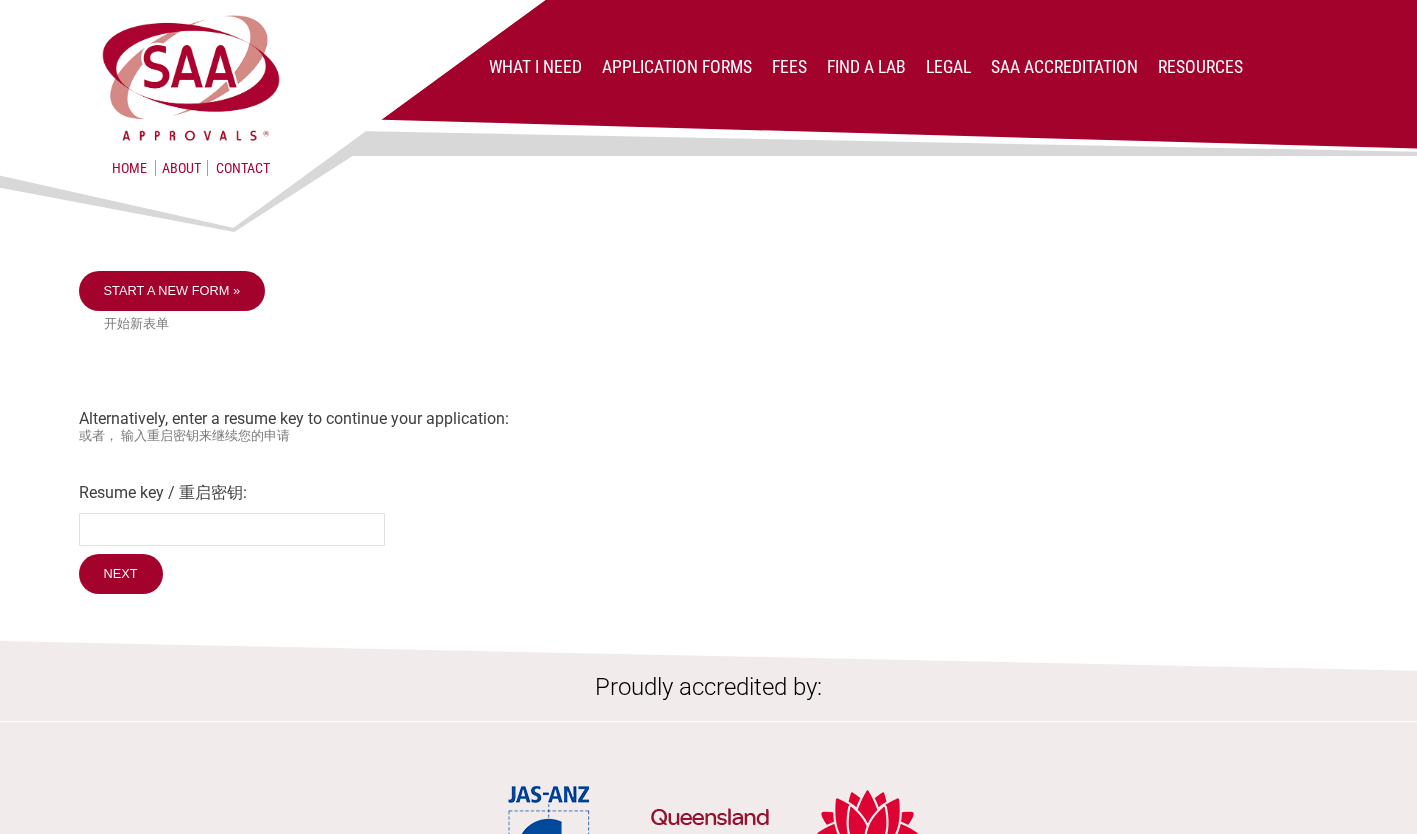 scroll, scrollTop: 0, scrollLeft: 0, axis: both 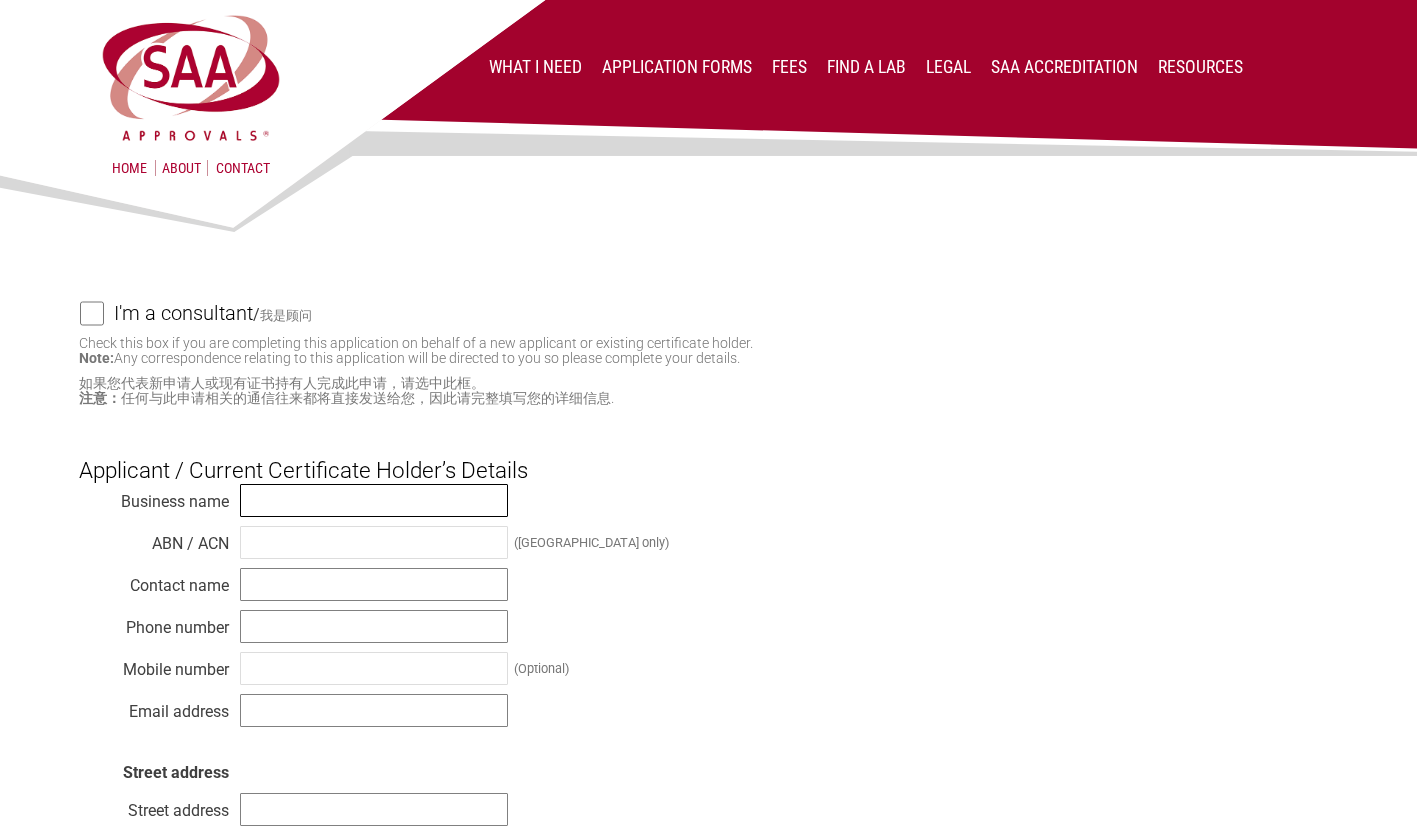 click at bounding box center (374, 500) 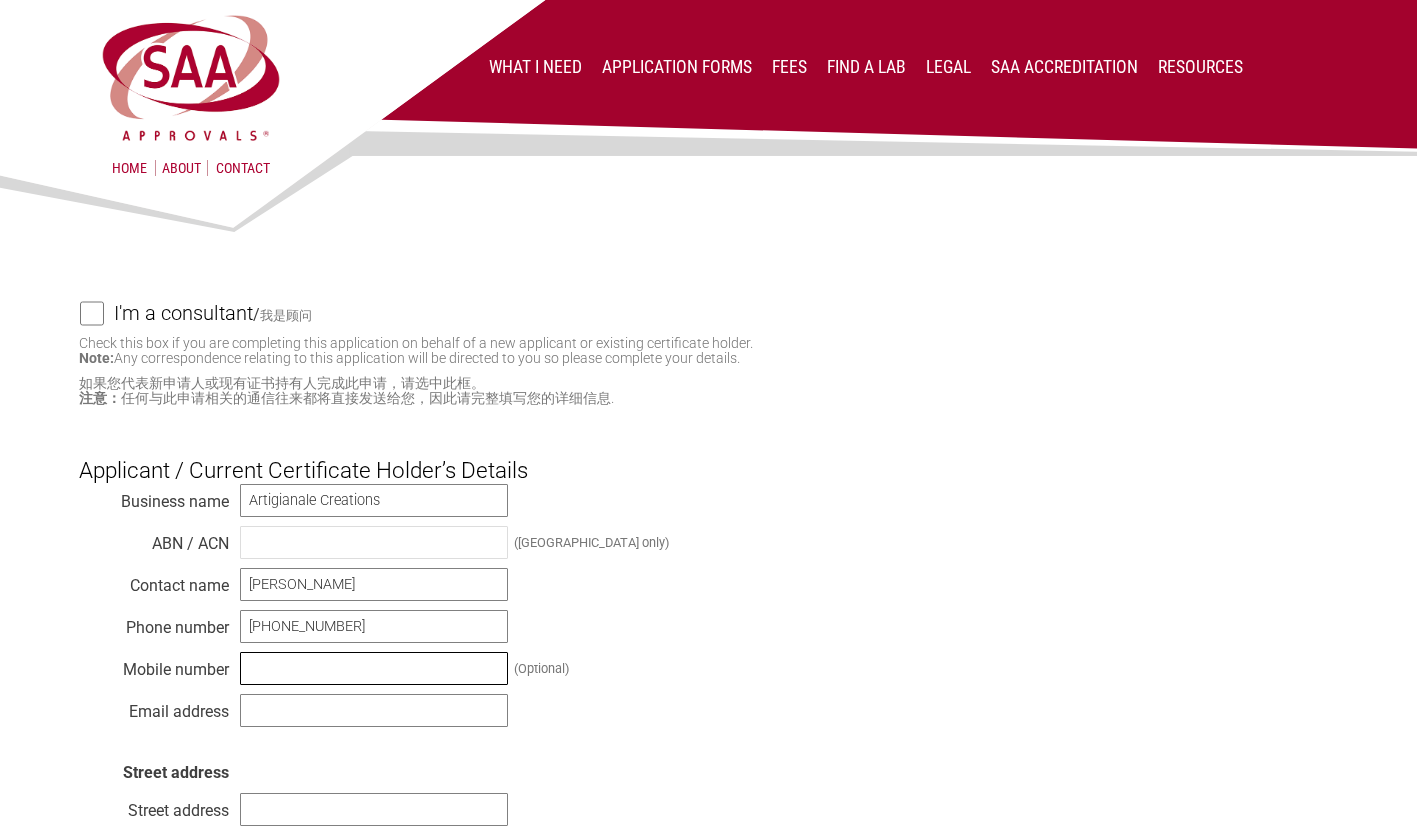 type on "[PERSON_NAME][EMAIL_ADDRESS][DOMAIN_NAME]" 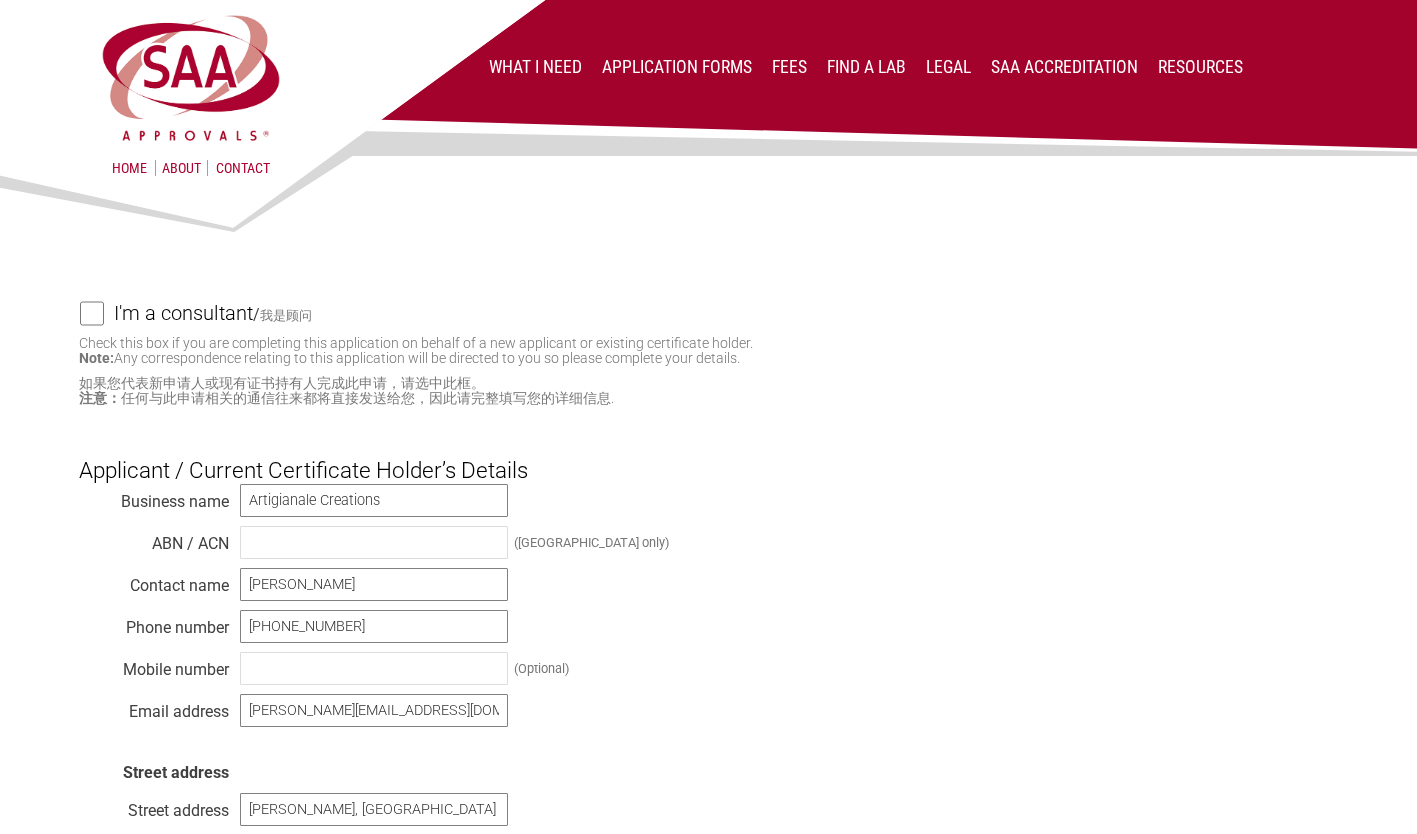 select on "[GEOGRAPHIC_DATA]" 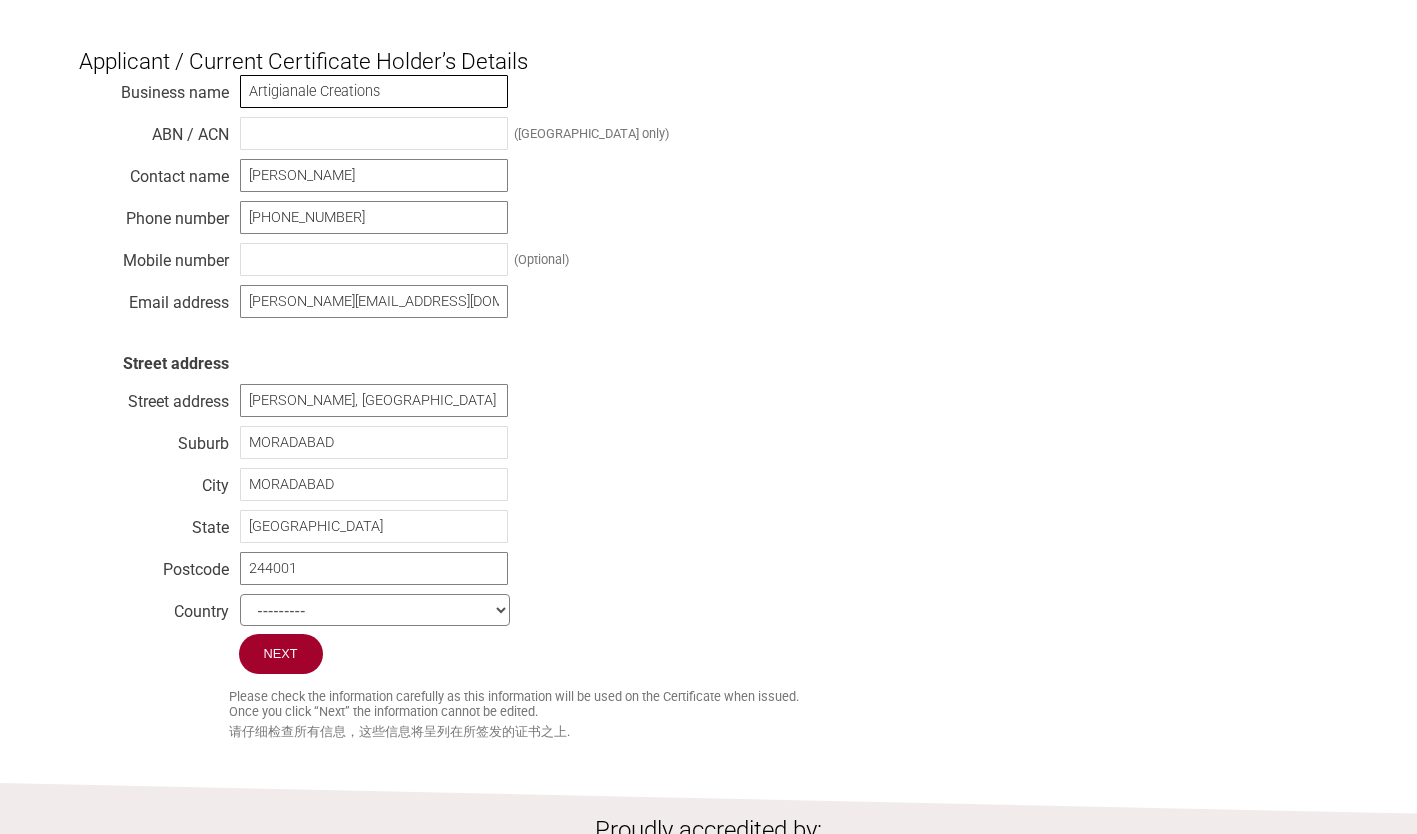 scroll, scrollTop: 412, scrollLeft: 0, axis: vertical 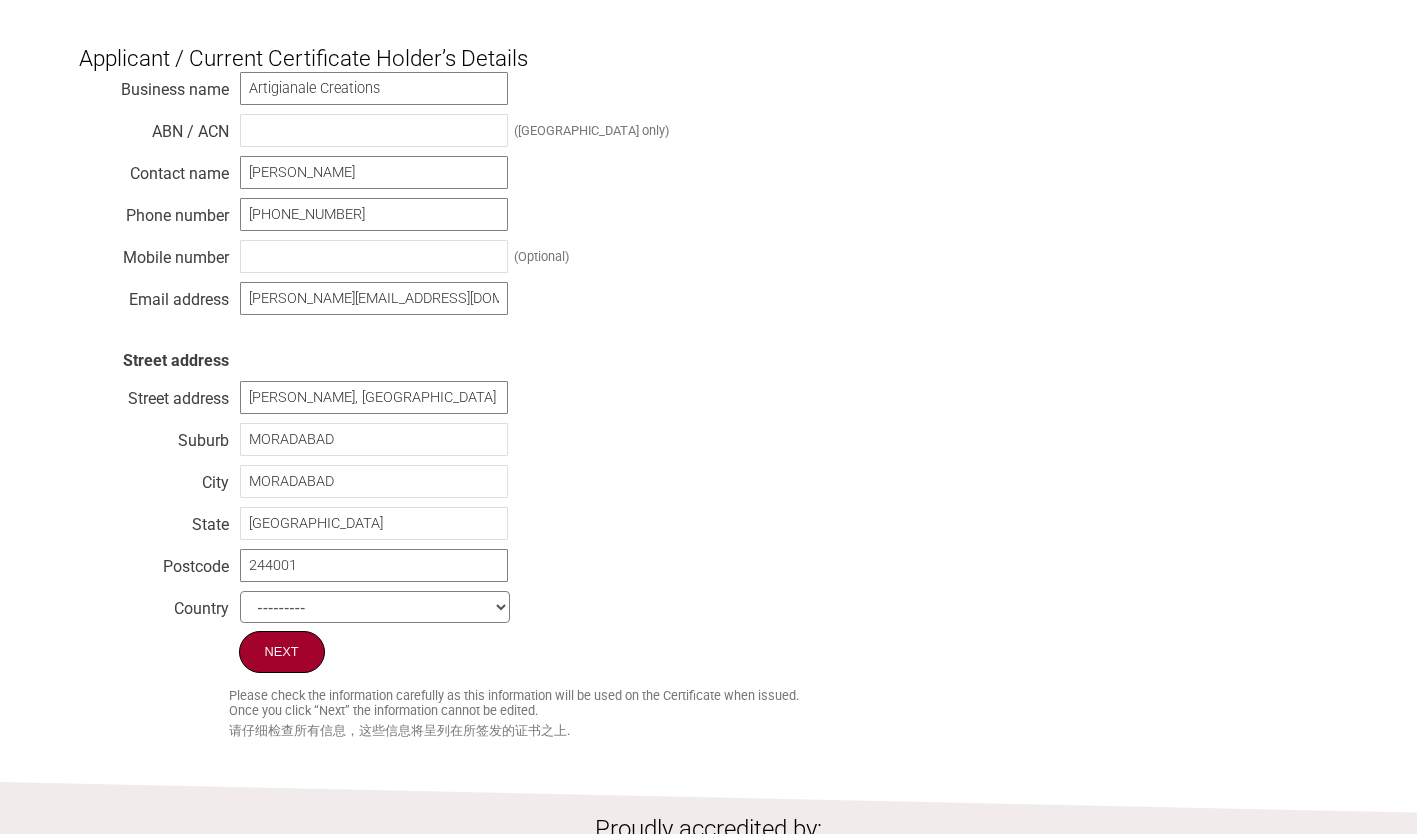 click on "Next" at bounding box center [282, 652] 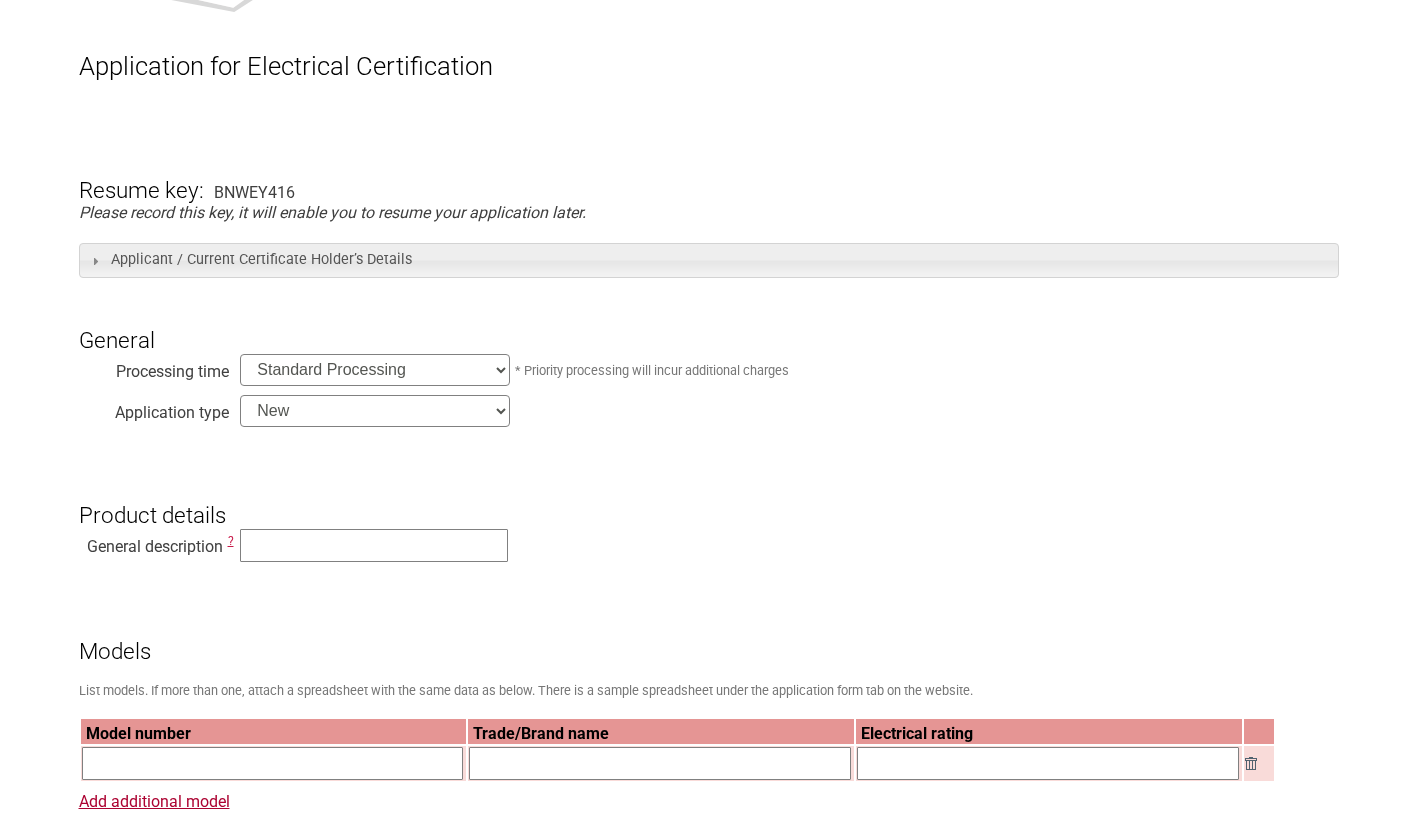 scroll, scrollTop: 235, scrollLeft: 0, axis: vertical 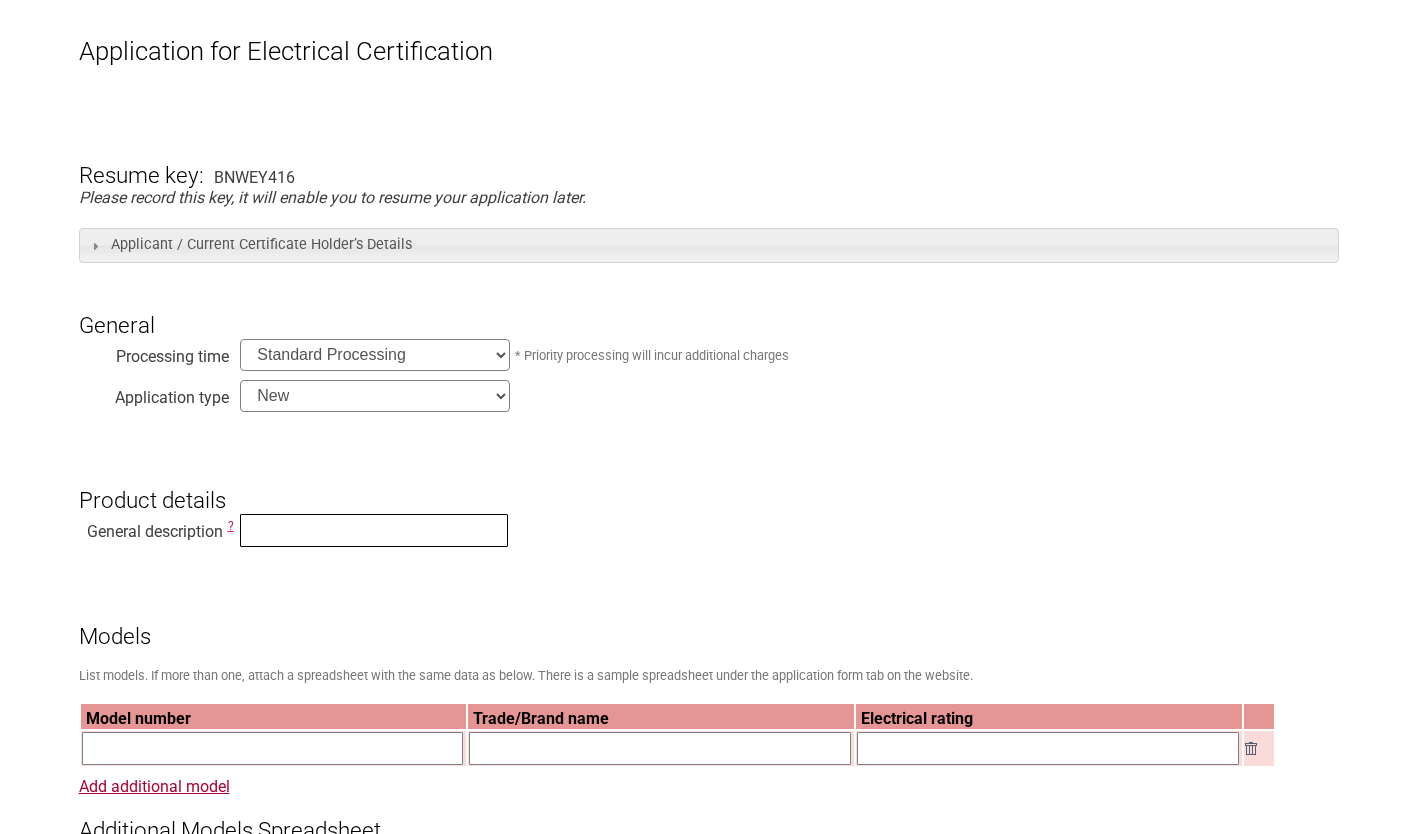 click at bounding box center [374, 530] 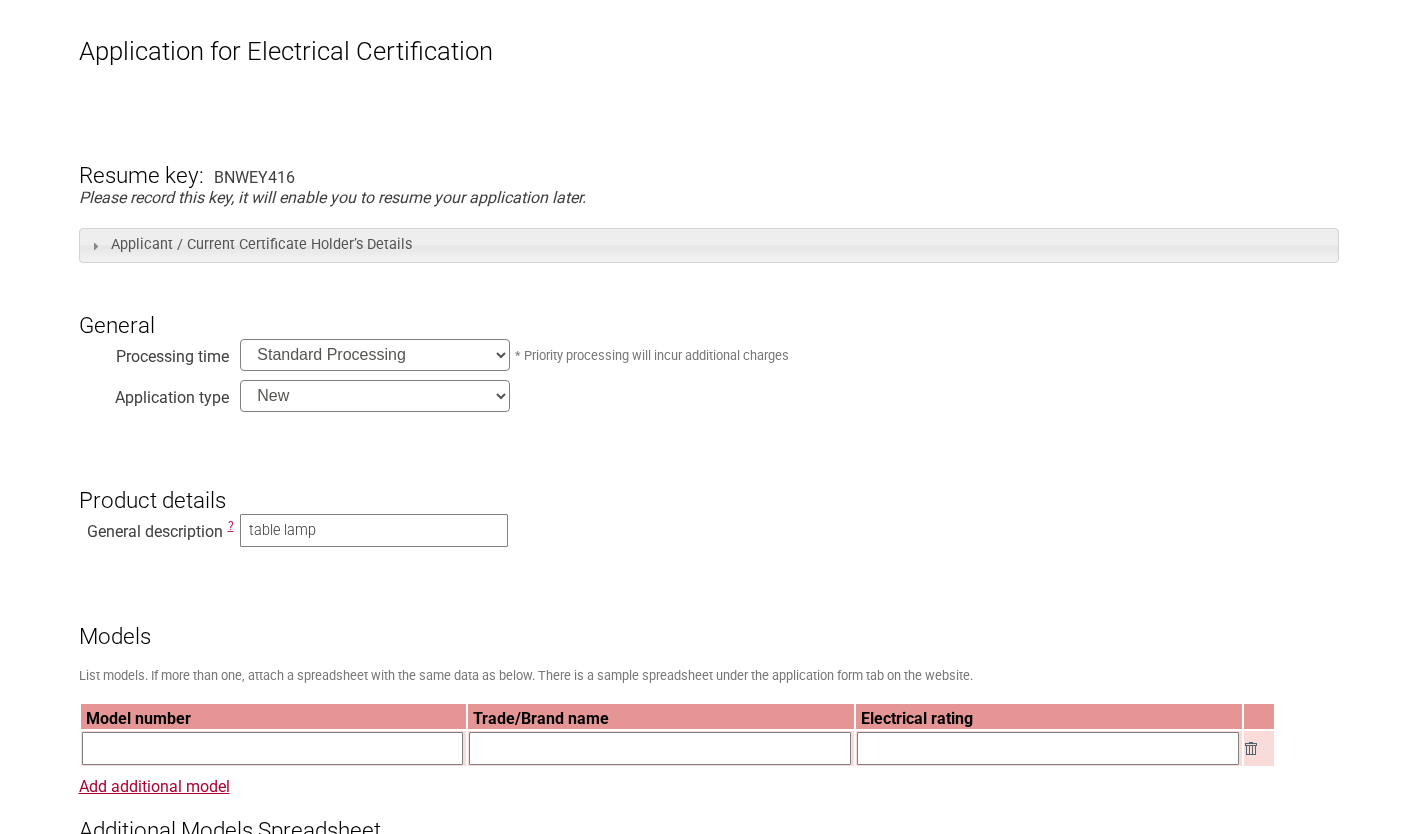 type on "FU3400" 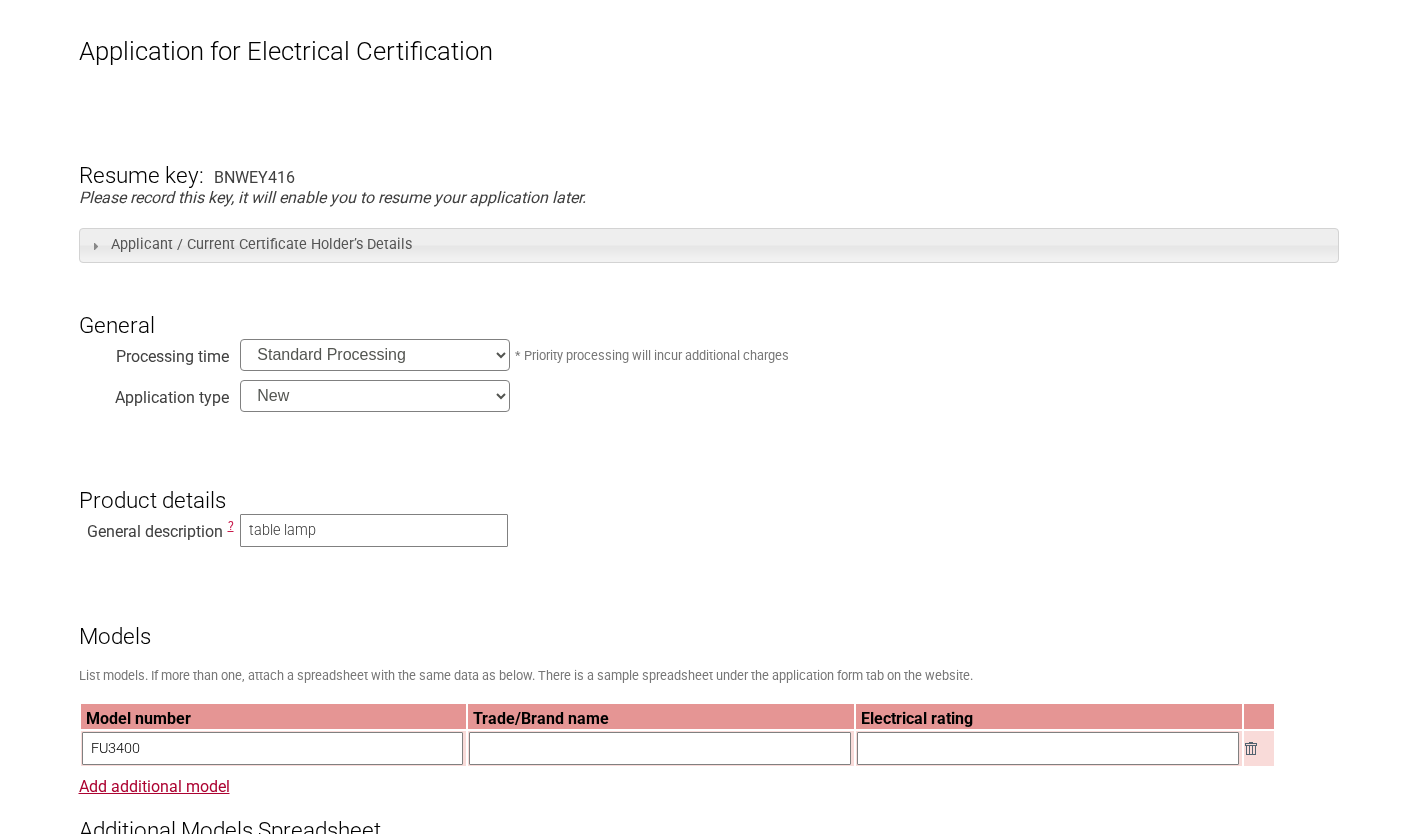 type on "COAST TO COAST HOME" 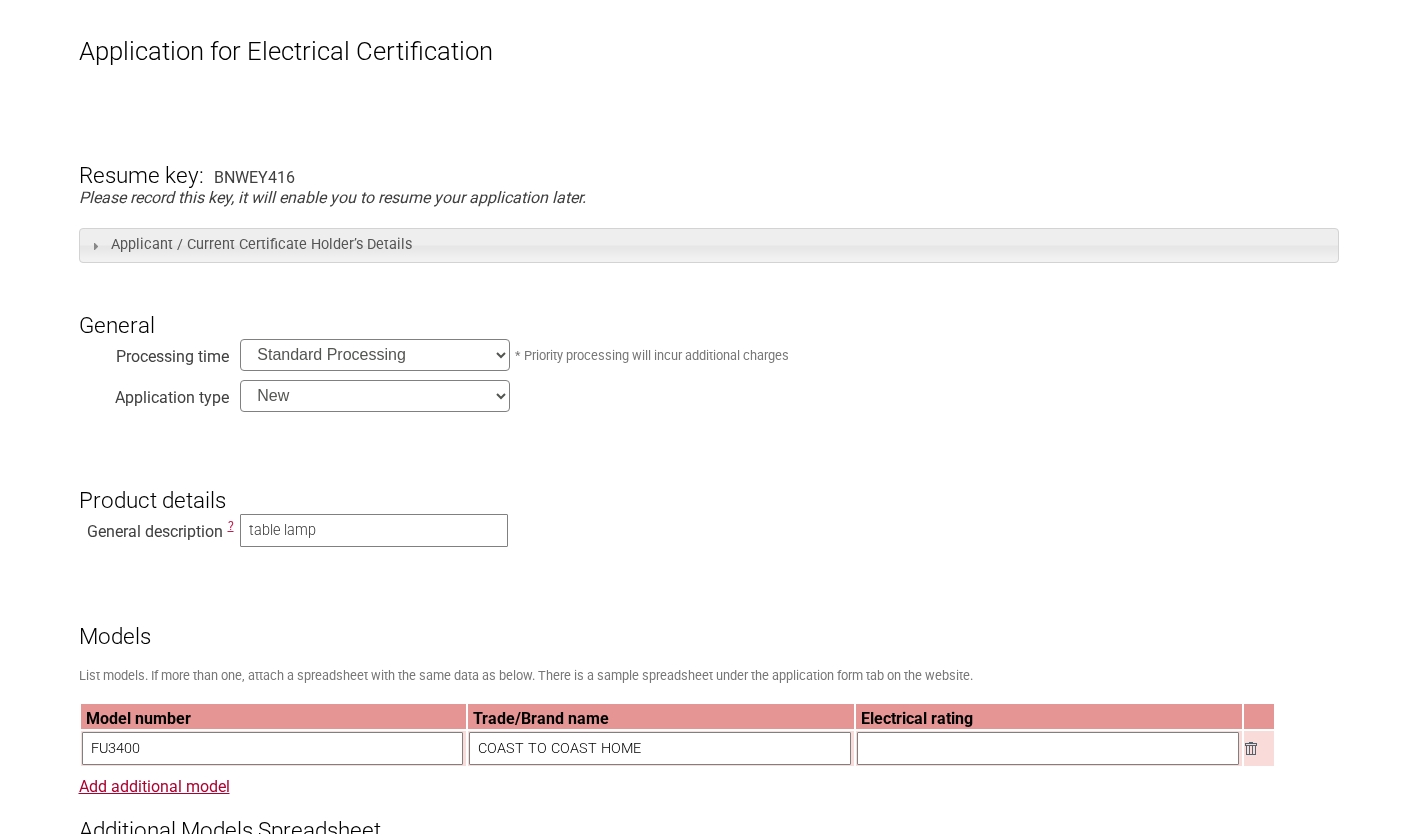 type on "220V-240V 50/60Hz" 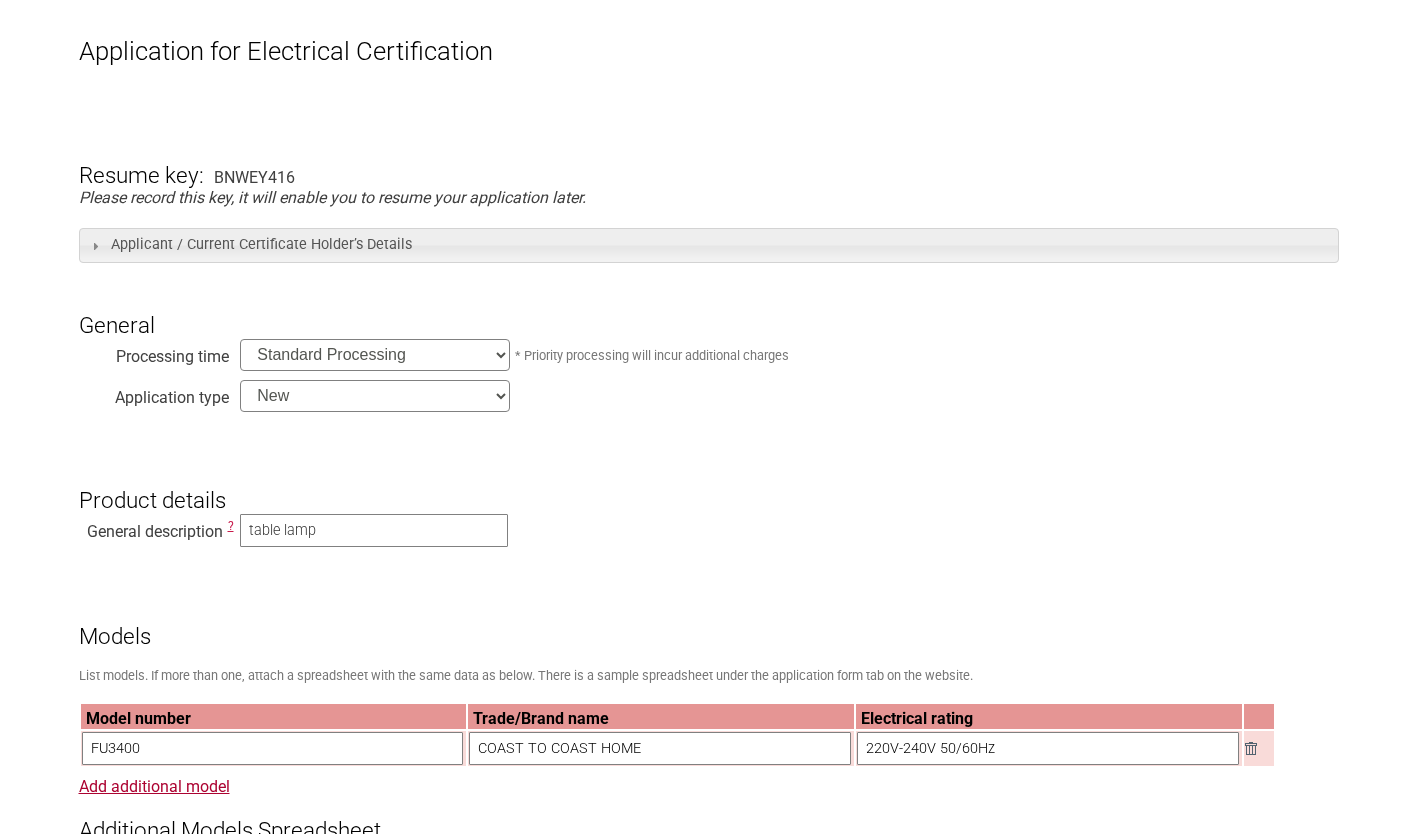 type on "[PHONE_NUMBER]" 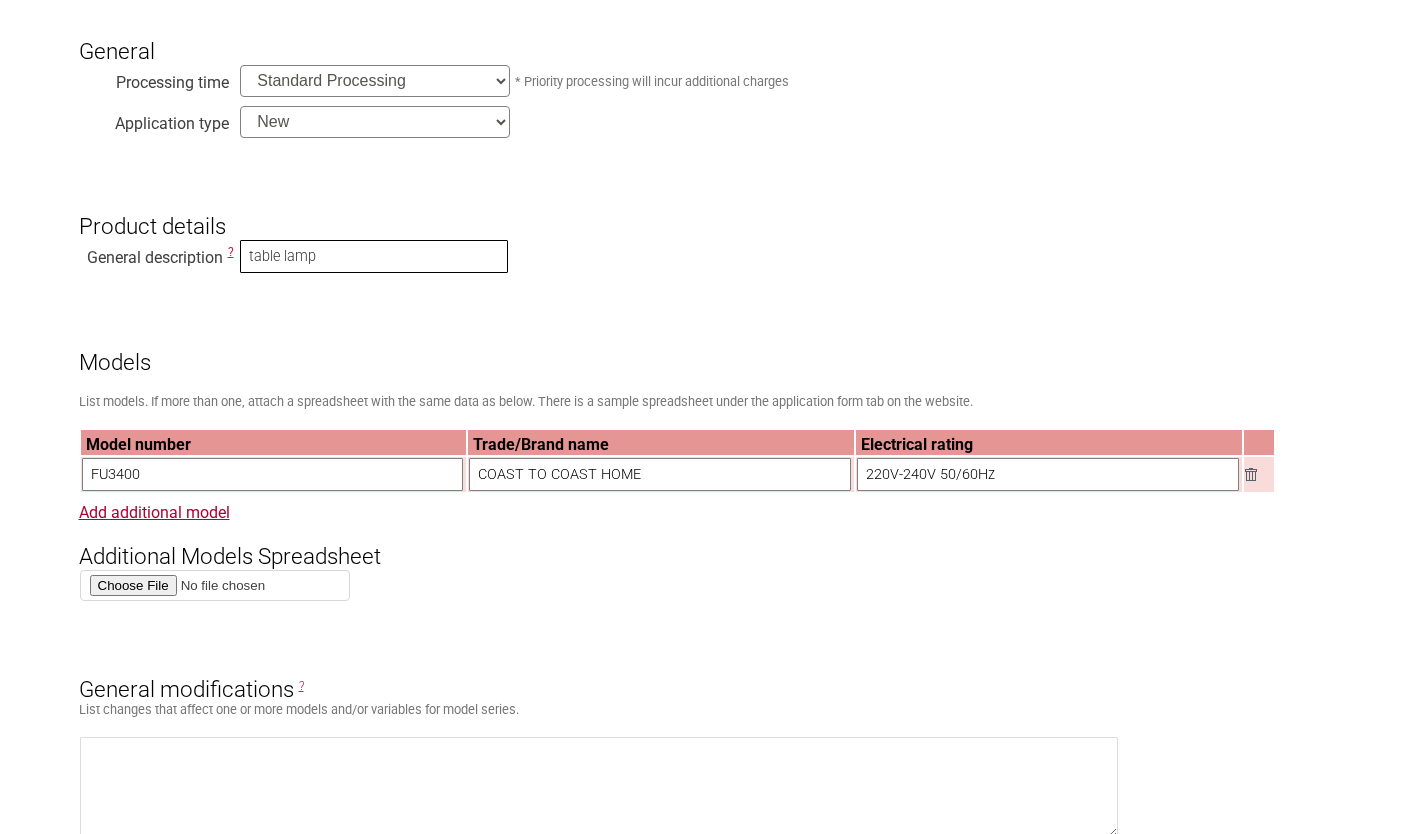 scroll, scrollTop: 510, scrollLeft: 0, axis: vertical 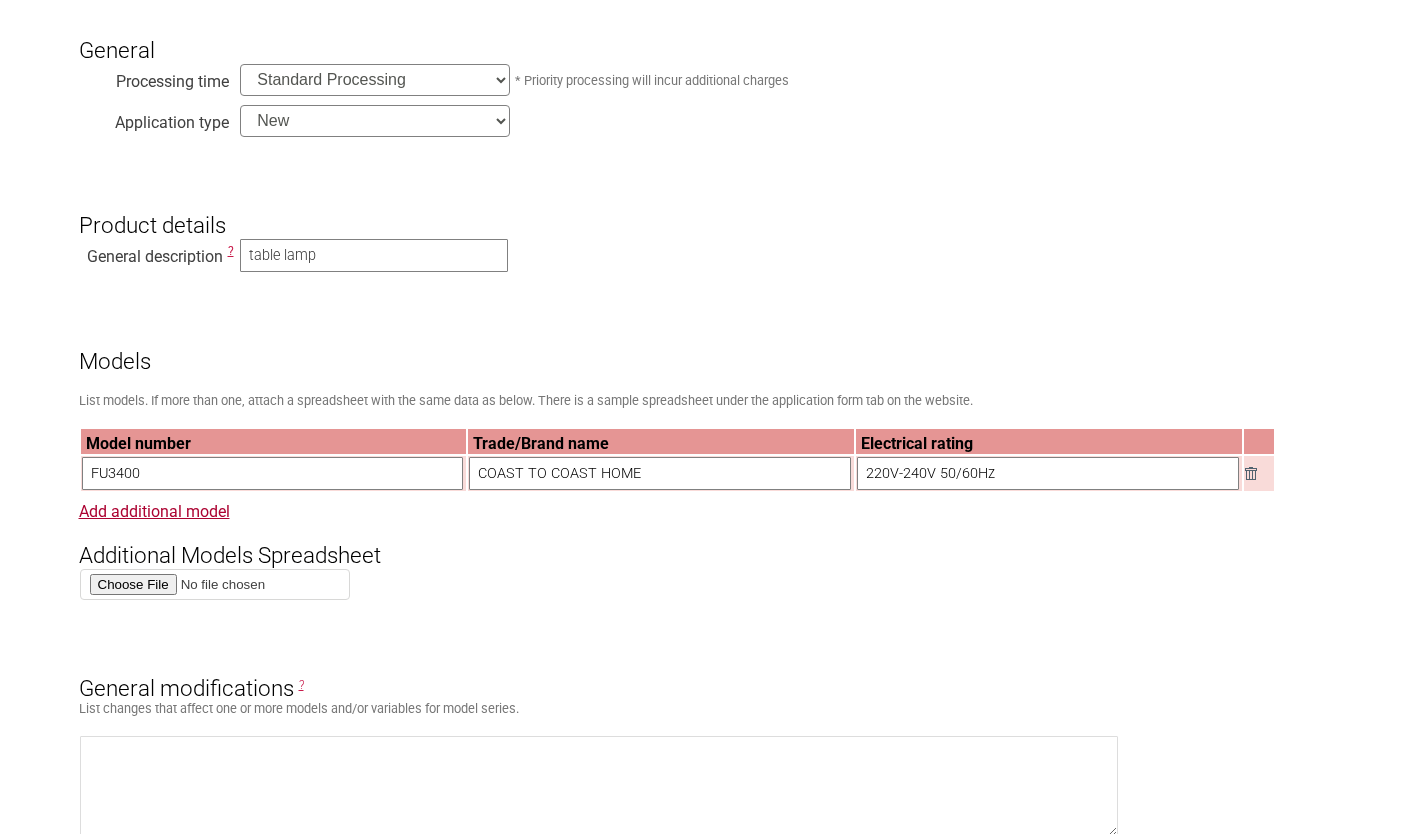 click on "FU3400" at bounding box center [273, 473] 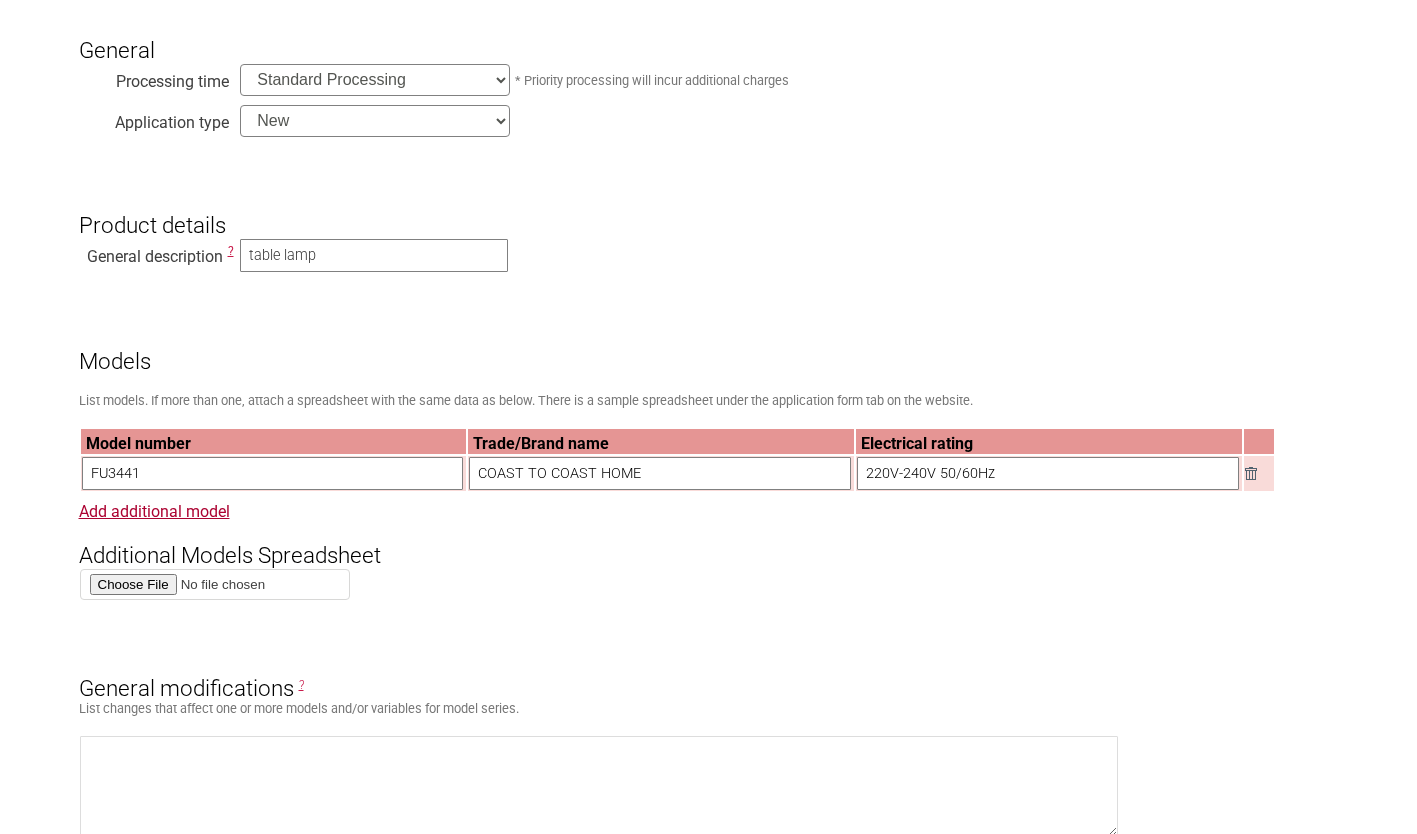 type on "FU3441" 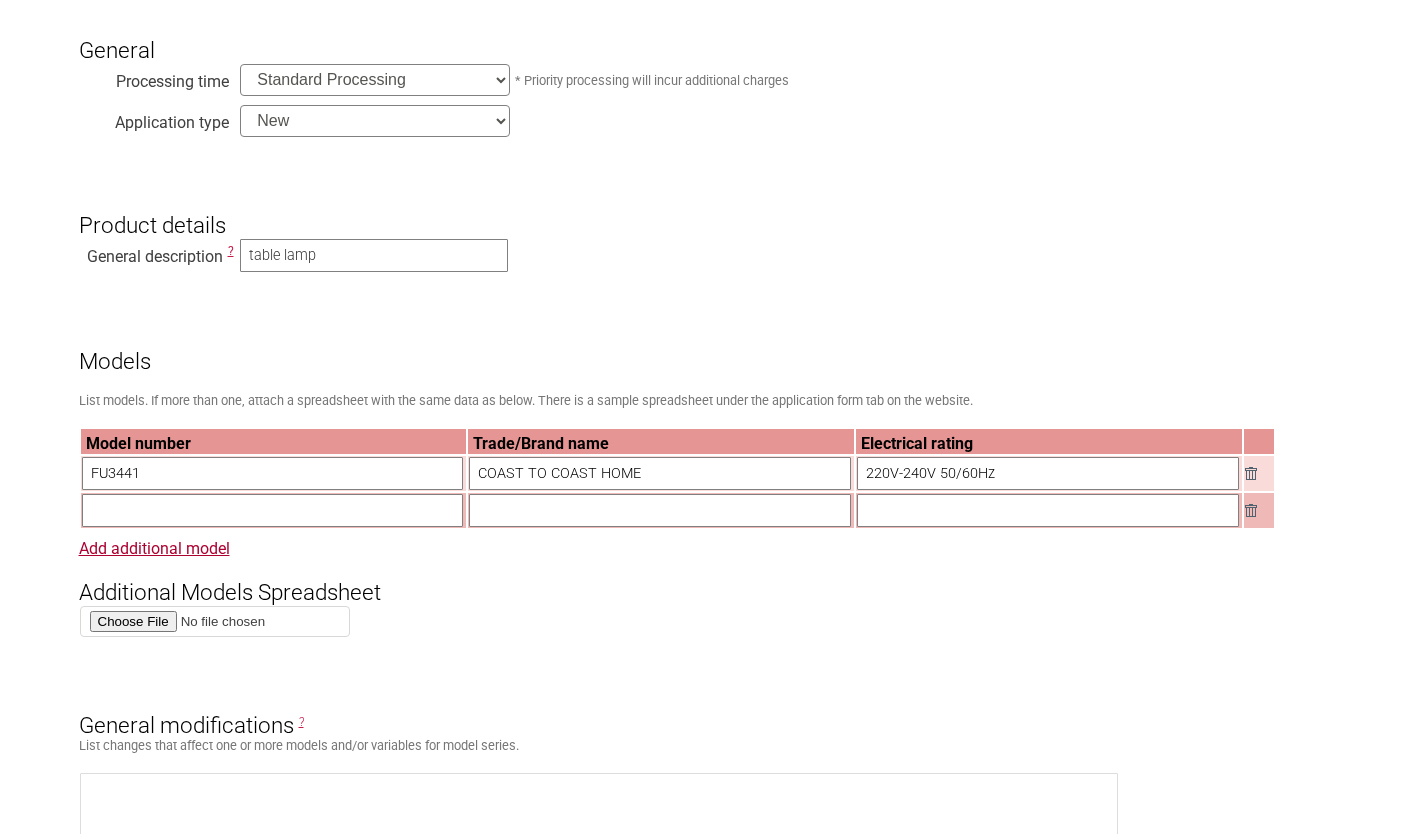 click at bounding box center (273, 510) 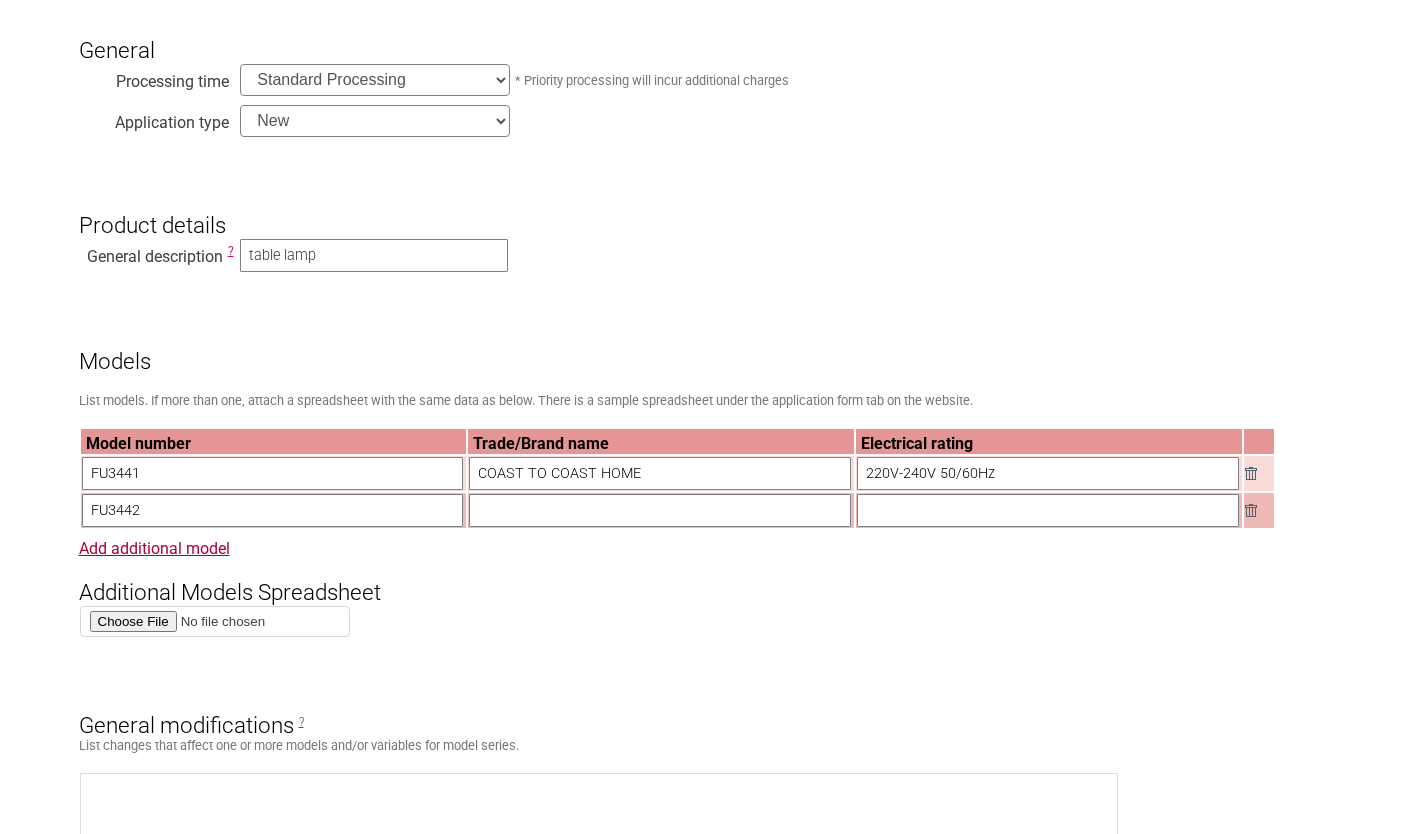 type on "FU3442" 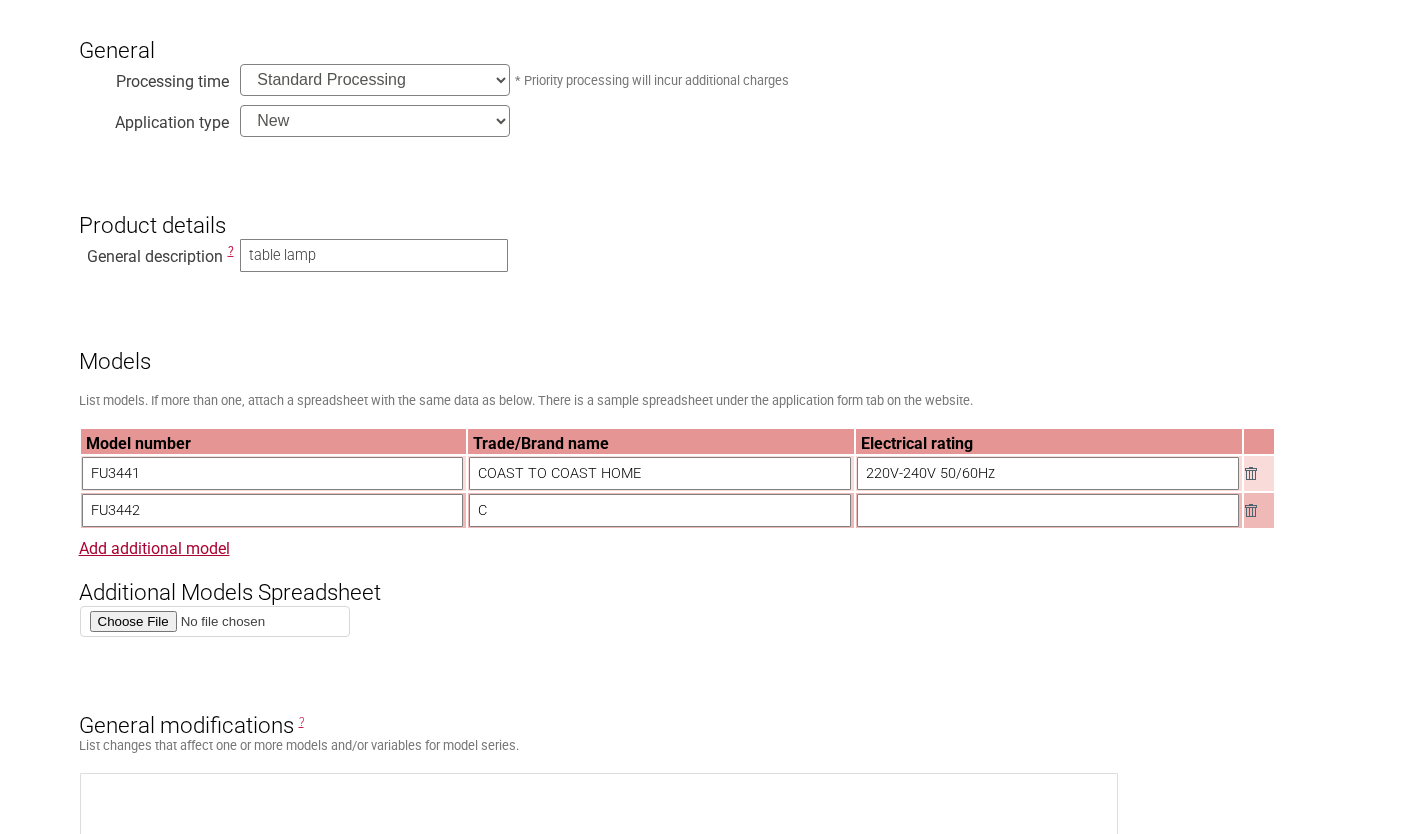 type on "COAST TO COAST HOME" 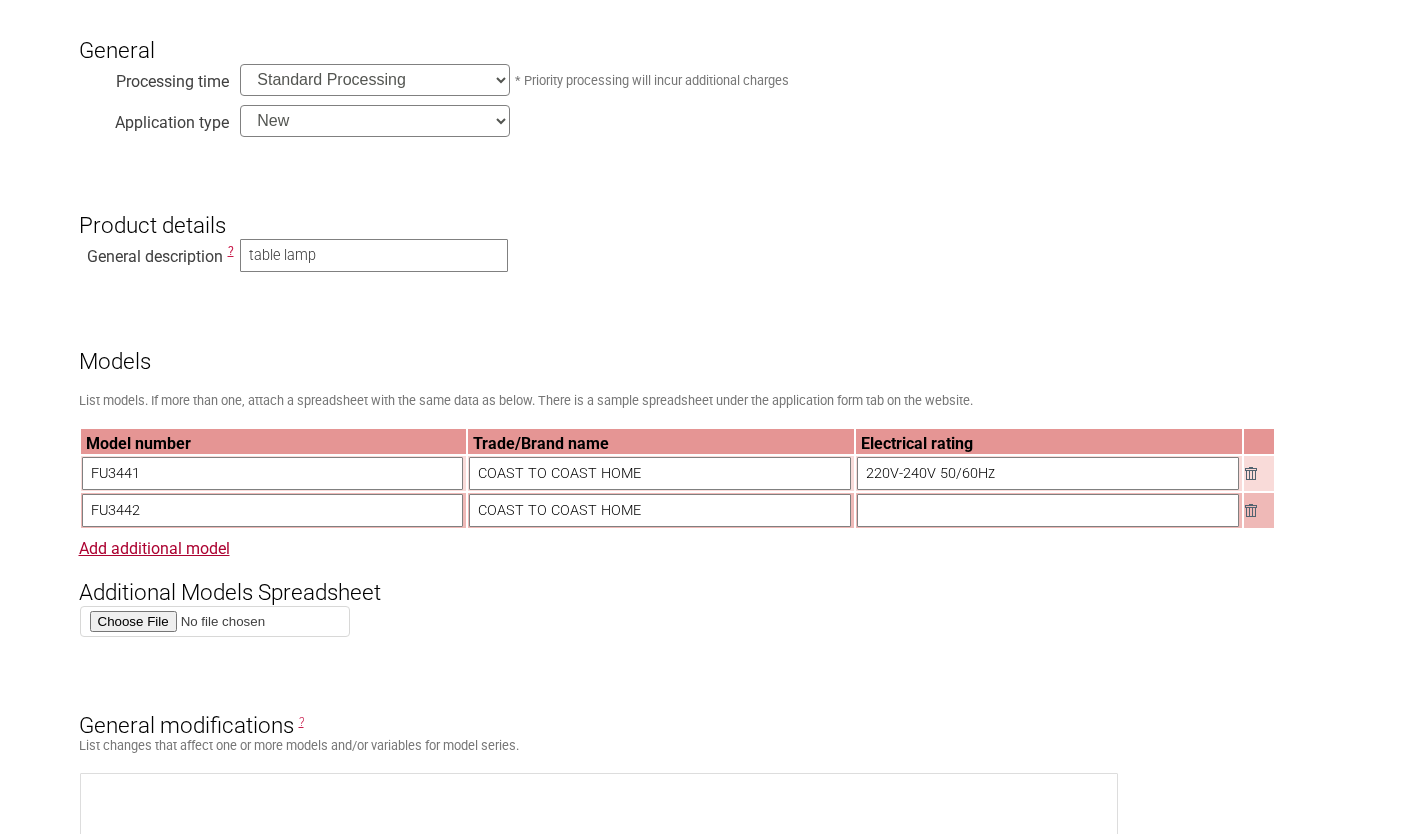 type on "220V-240V 50/60Hz" 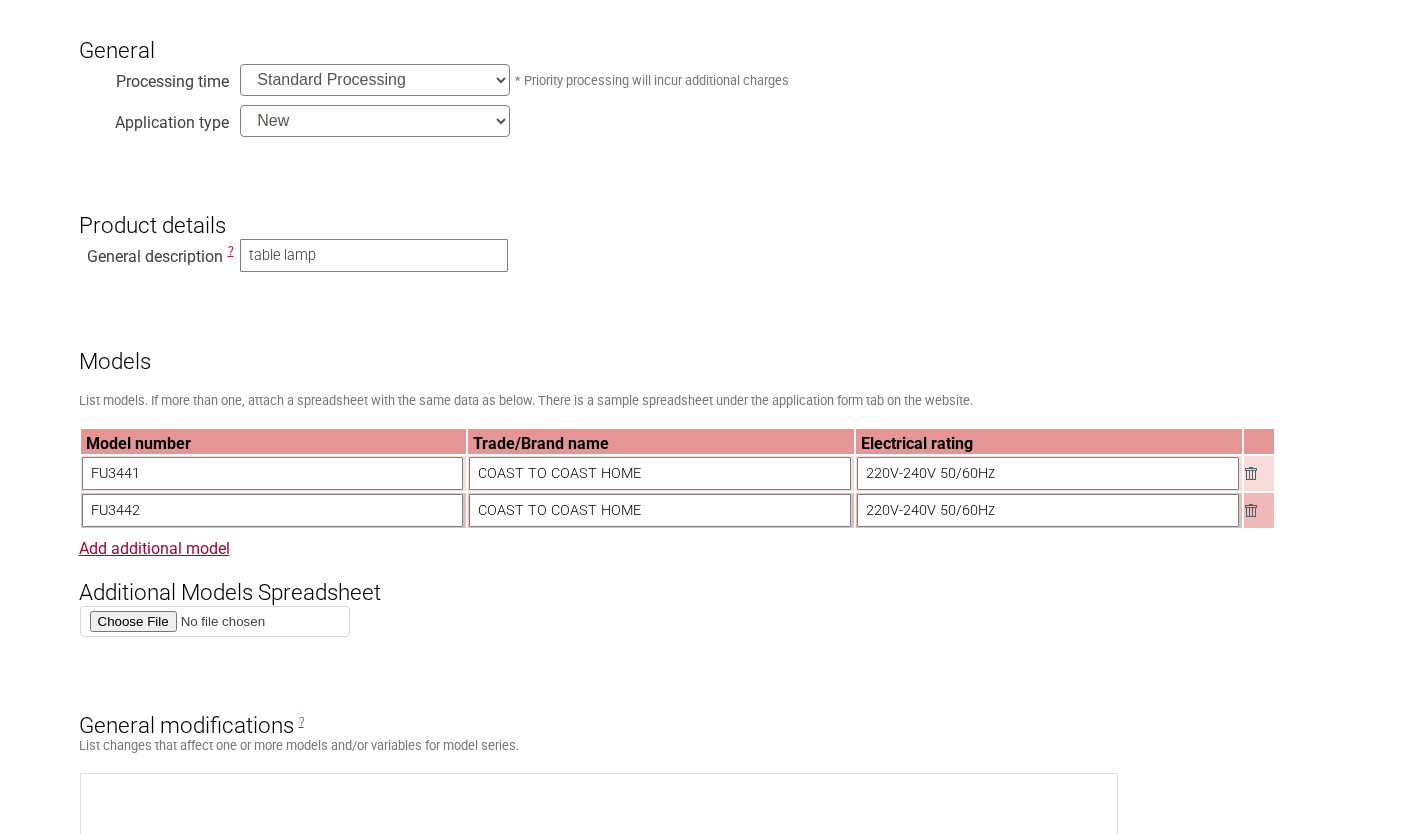click on "Add additional model" at bounding box center (154, 548) 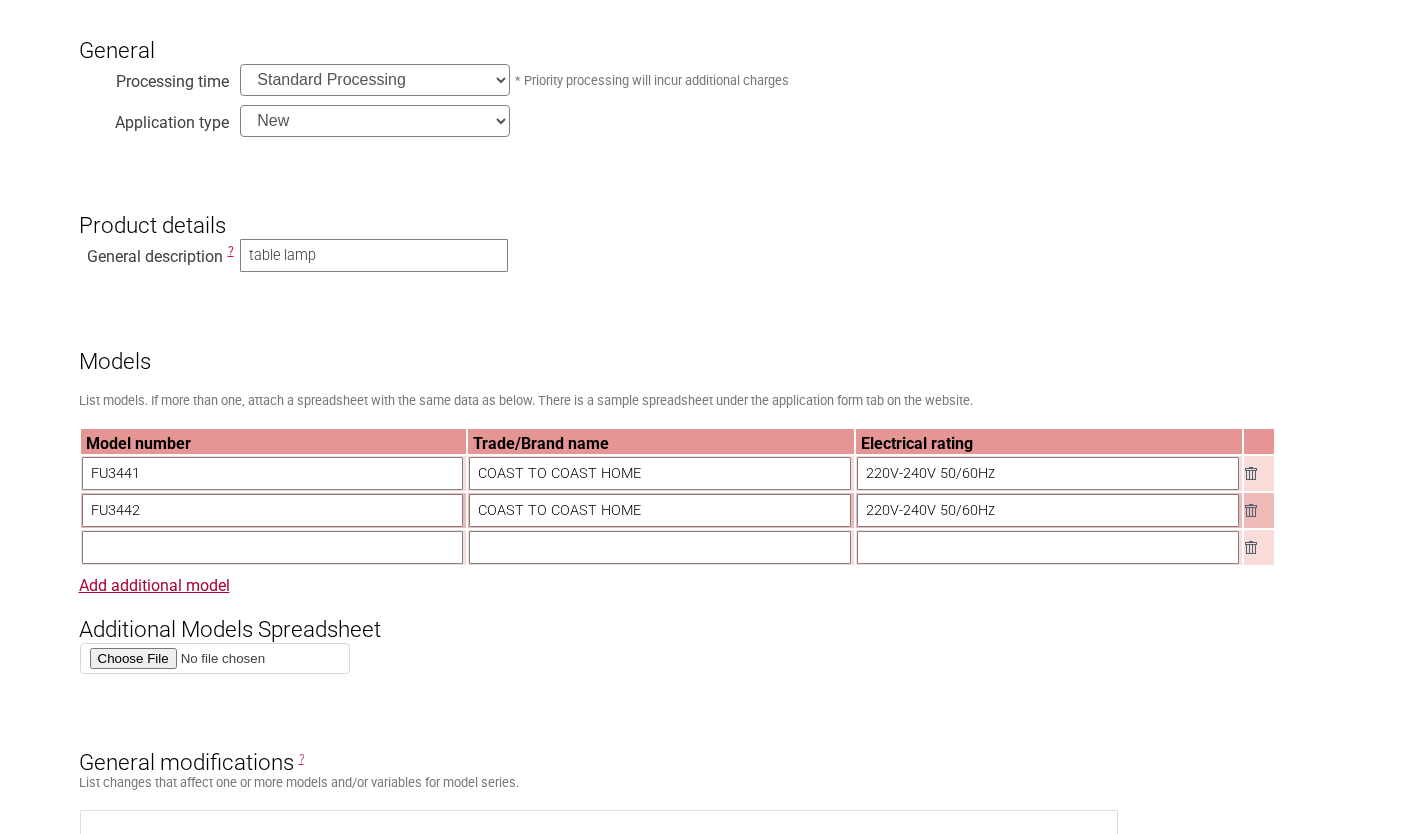click at bounding box center (273, 547) 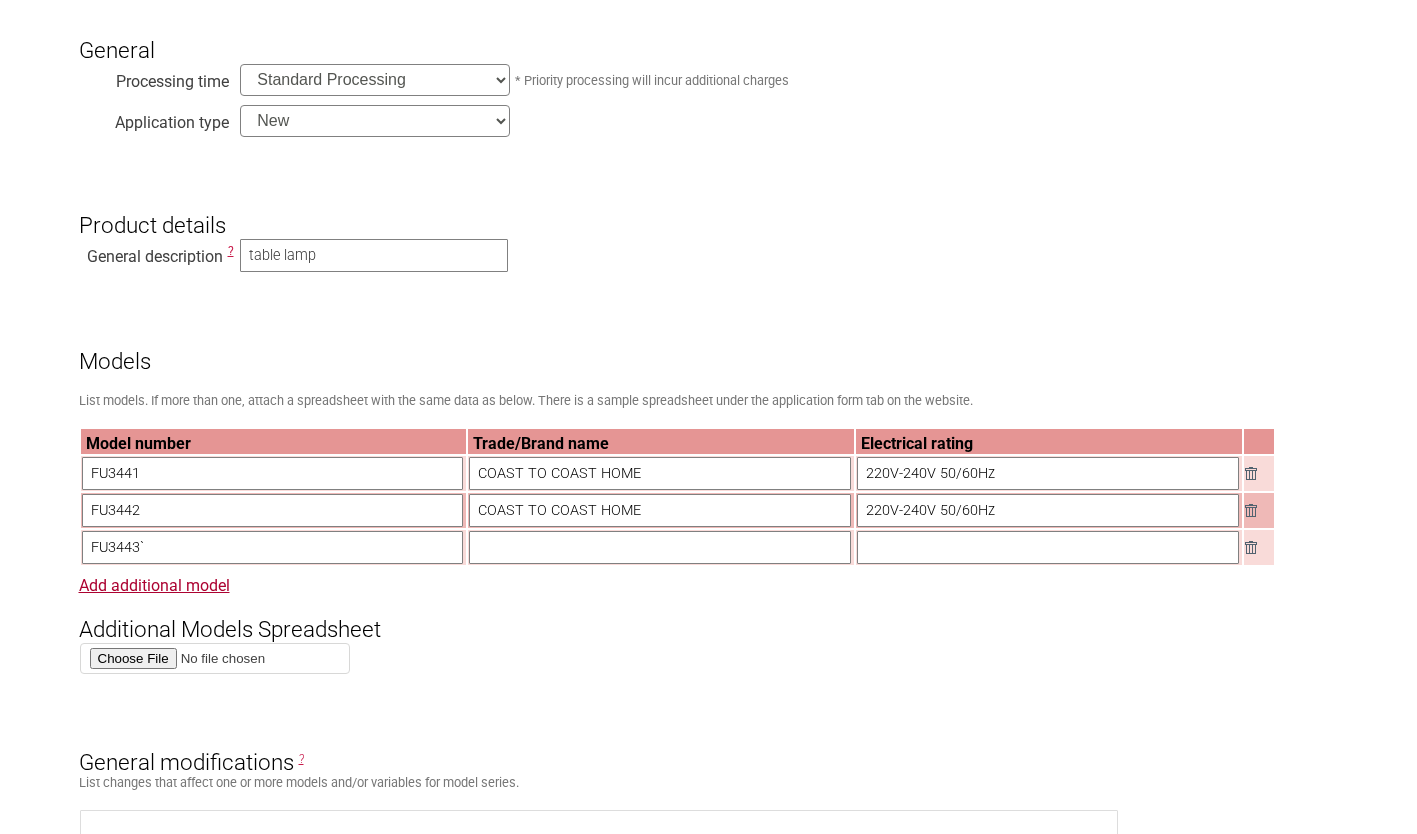 type on "FU3443`" 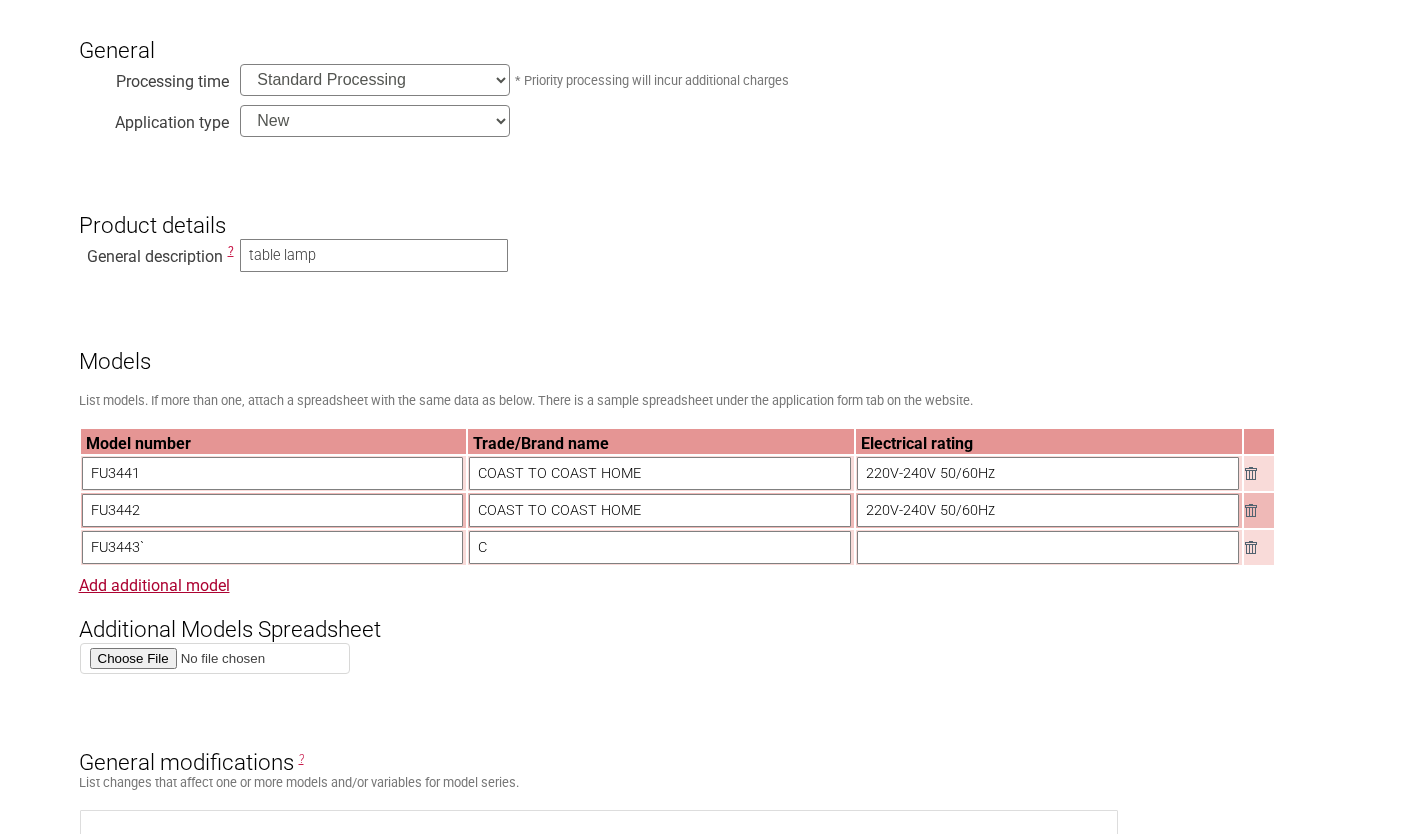 type on "COAST TO COAST HOME" 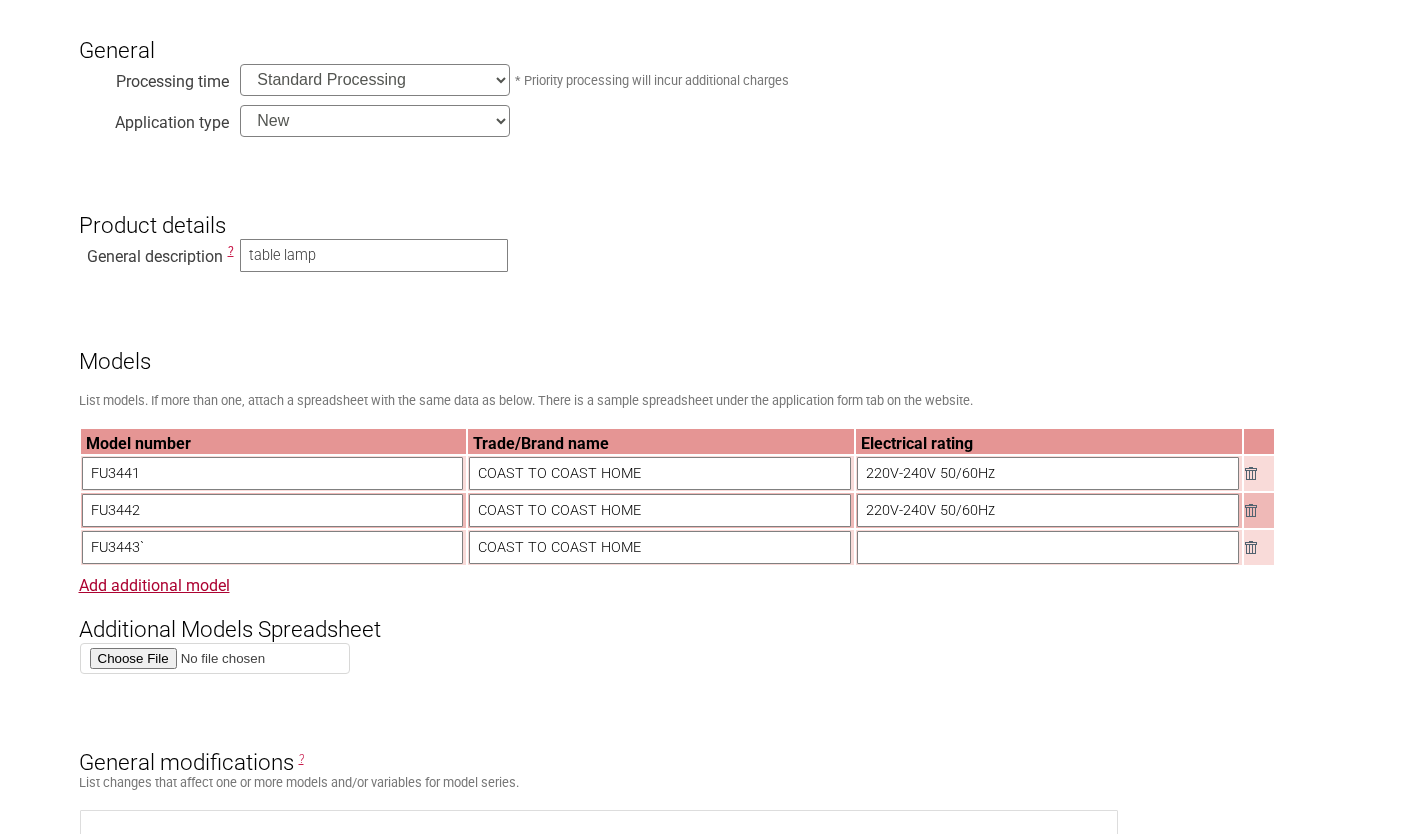 type on "220V-240V 50/60Hz" 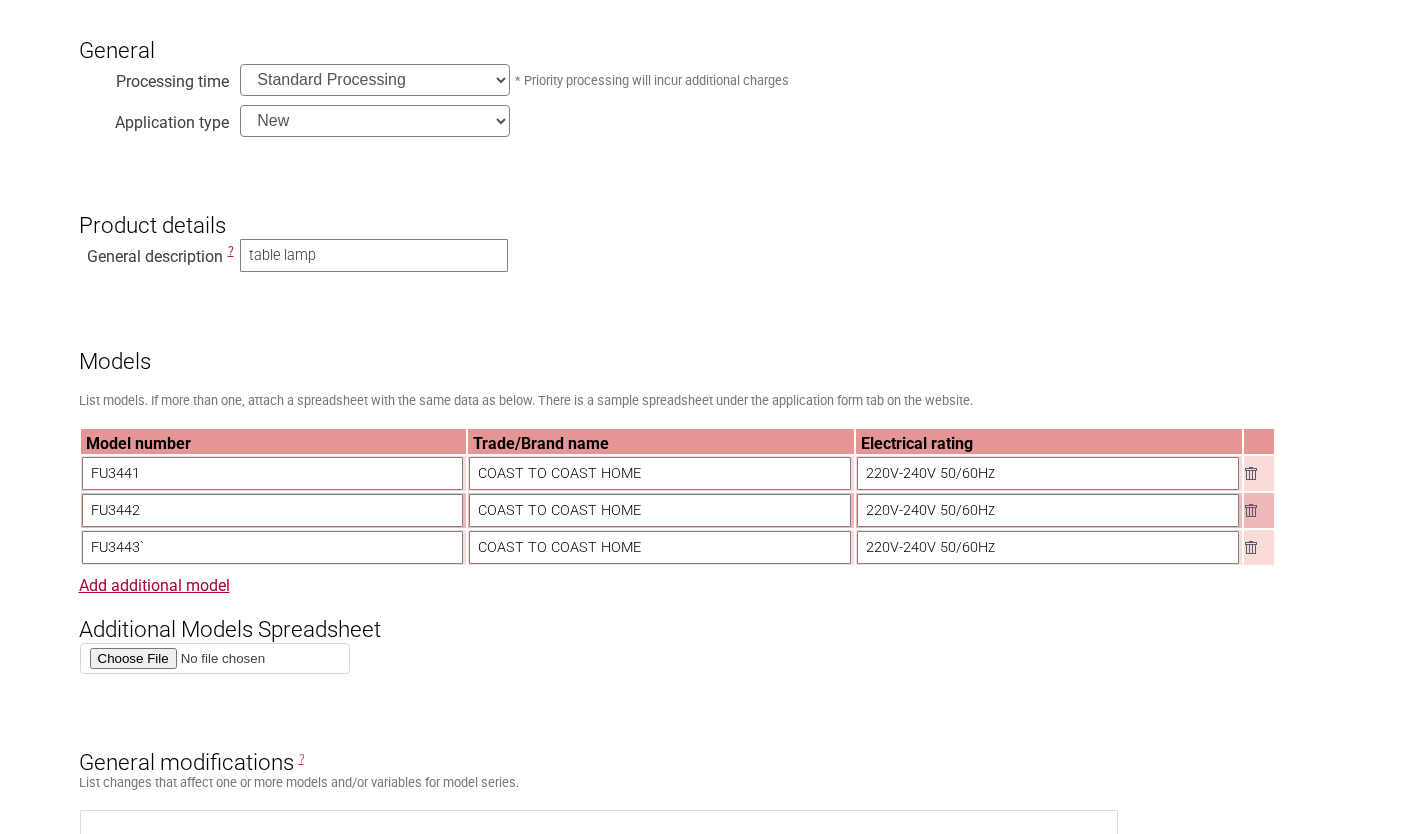 click on "Add additional model" at bounding box center [154, 585] 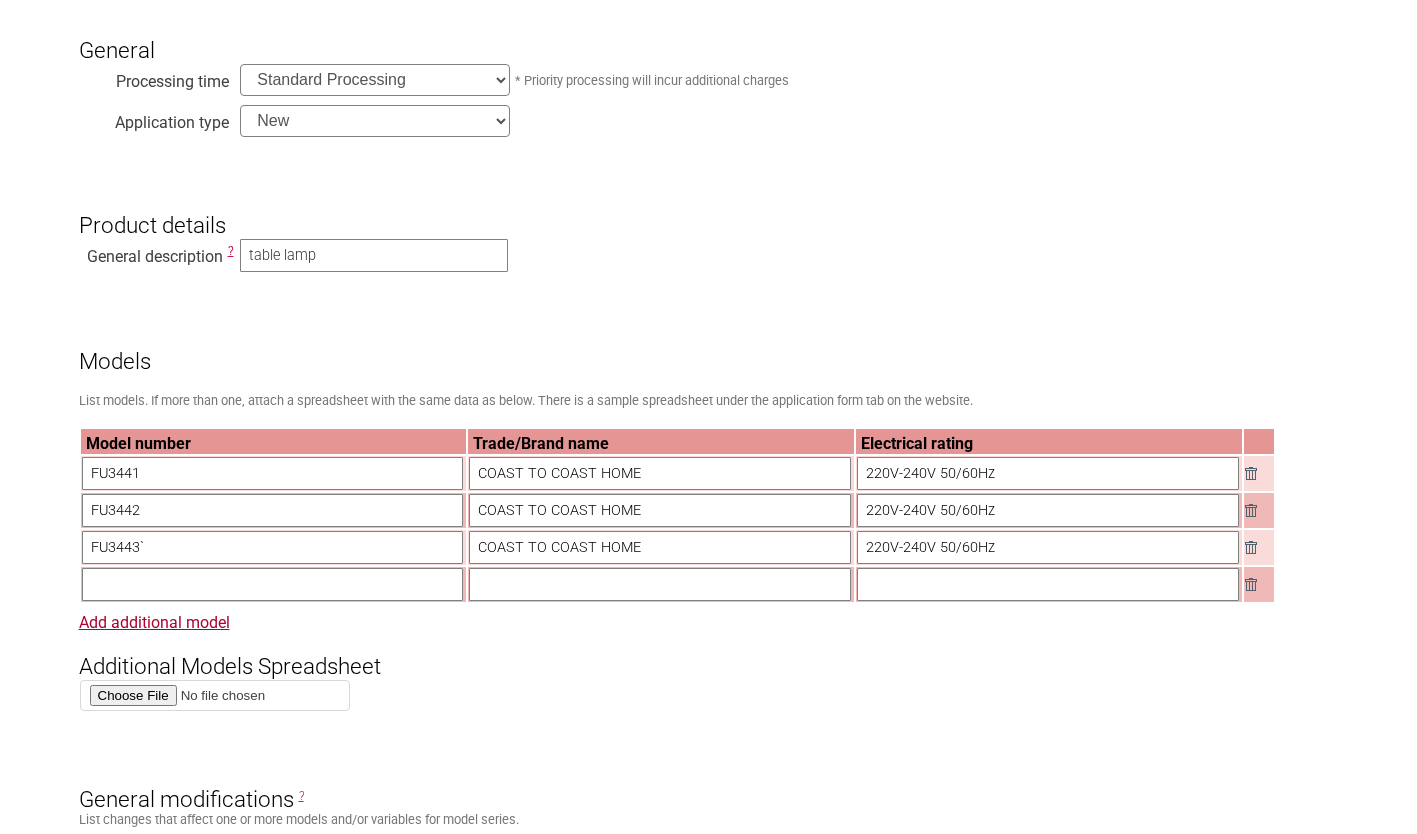 click at bounding box center (273, 584) 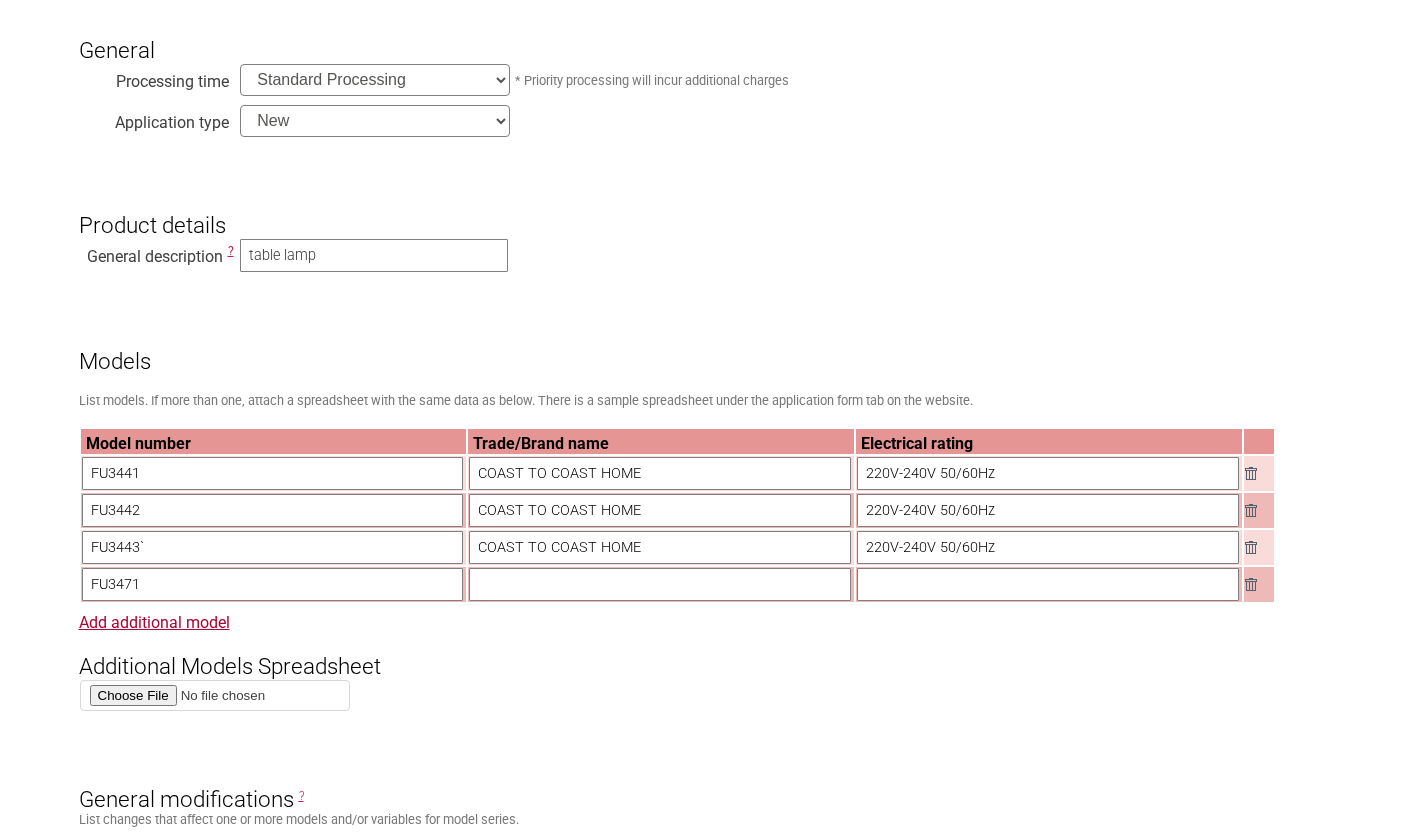 type on "FU3471" 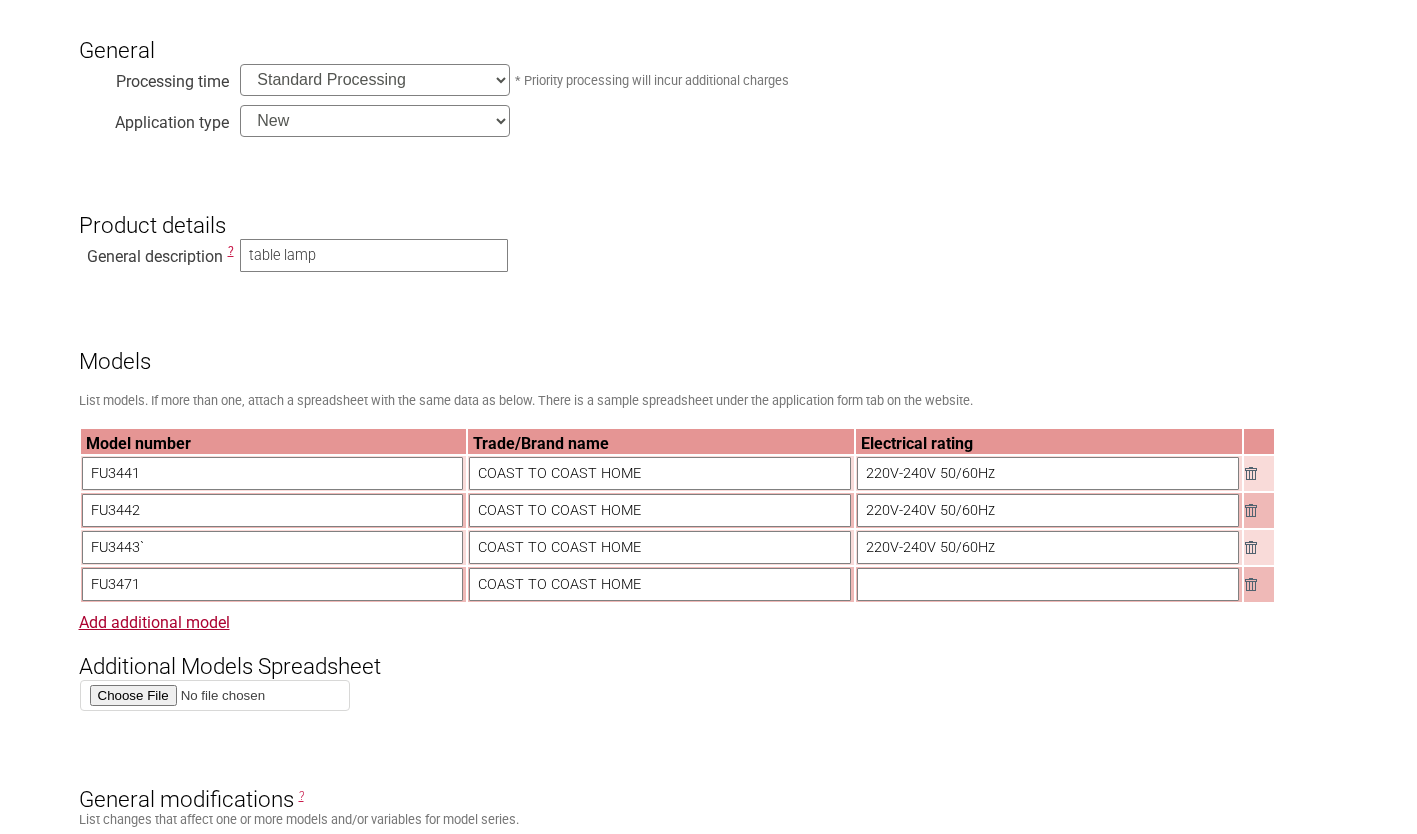 type on "COAST TO COAST HOME" 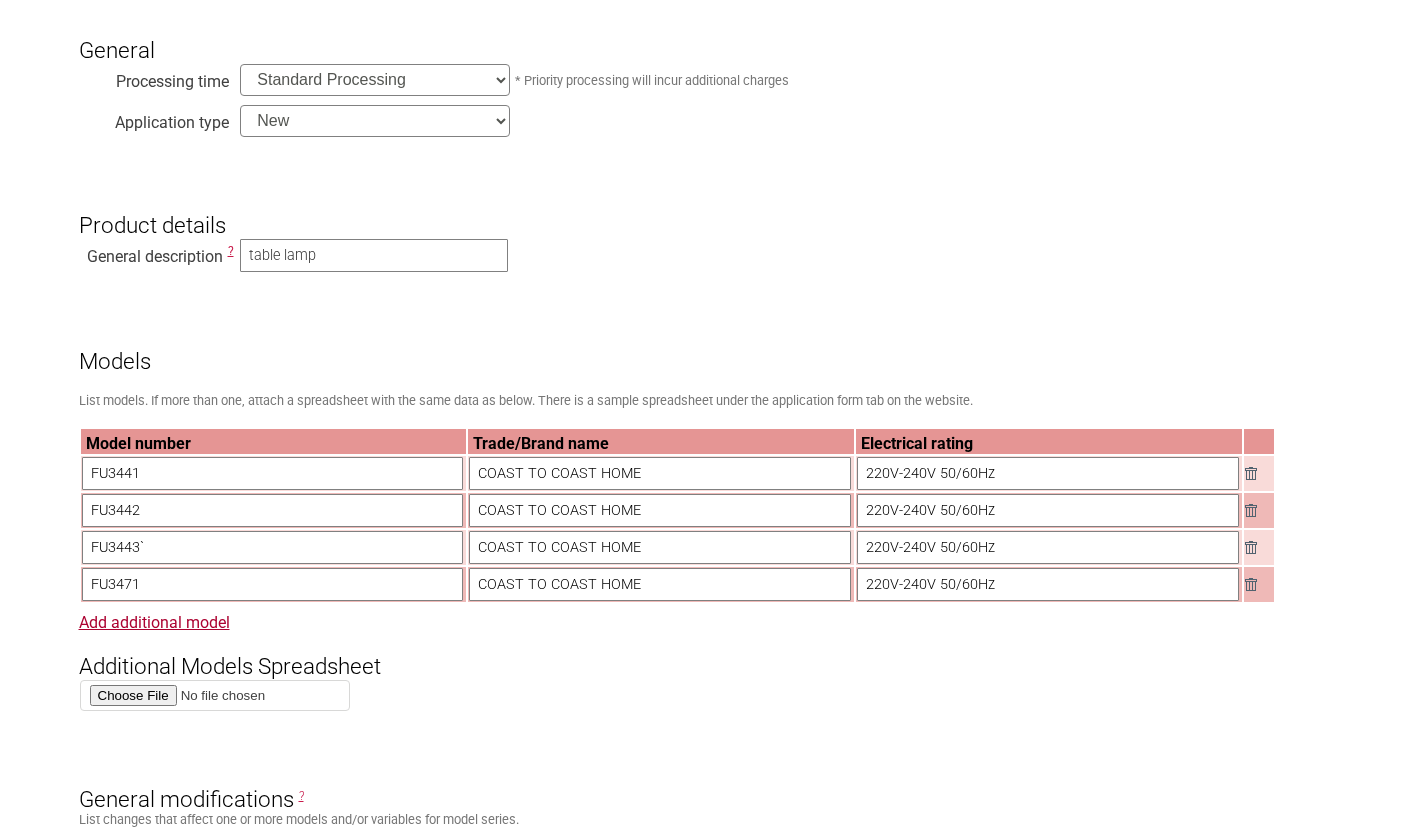 type on "220V-240V 50/60Hz" 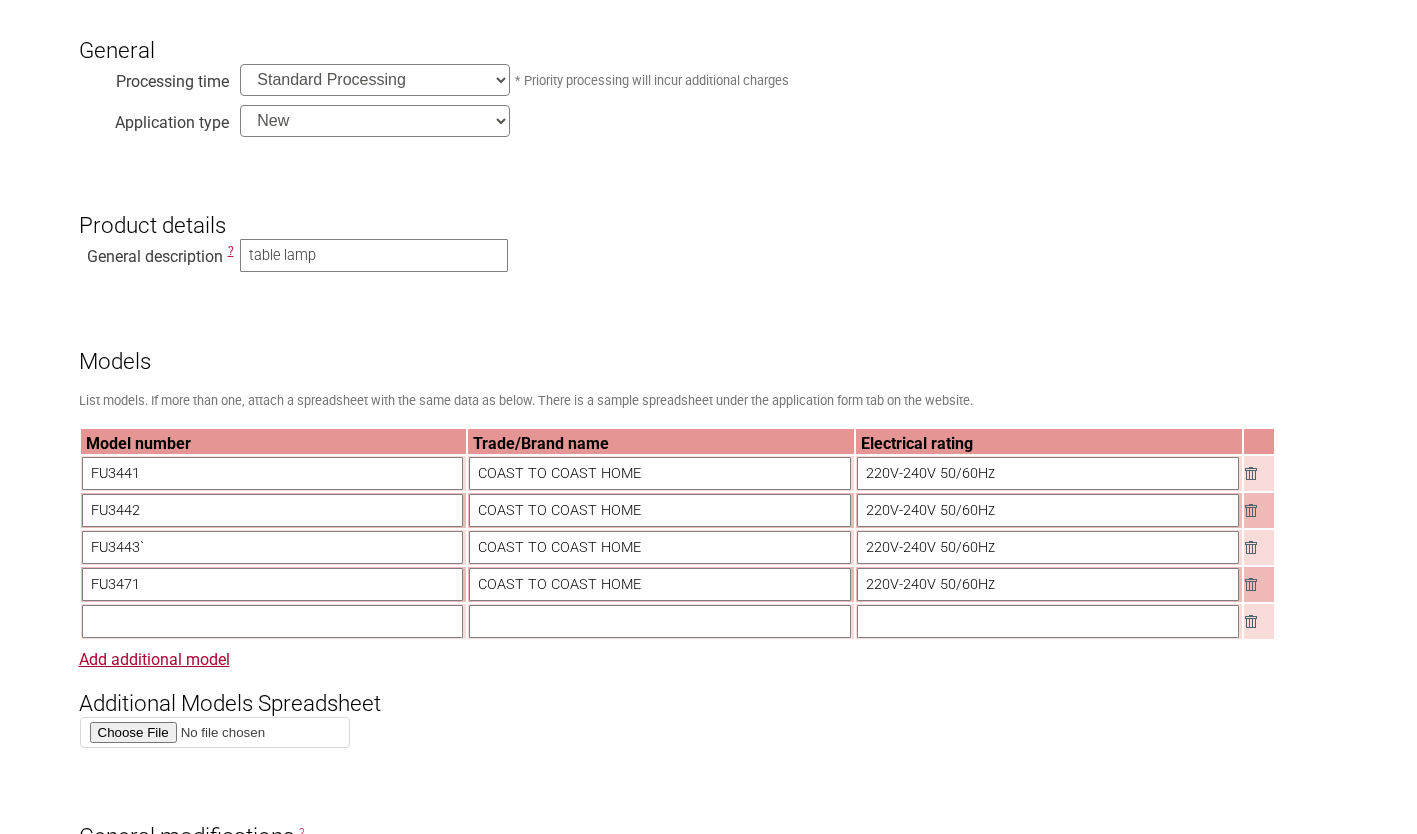 click at bounding box center [273, 621] 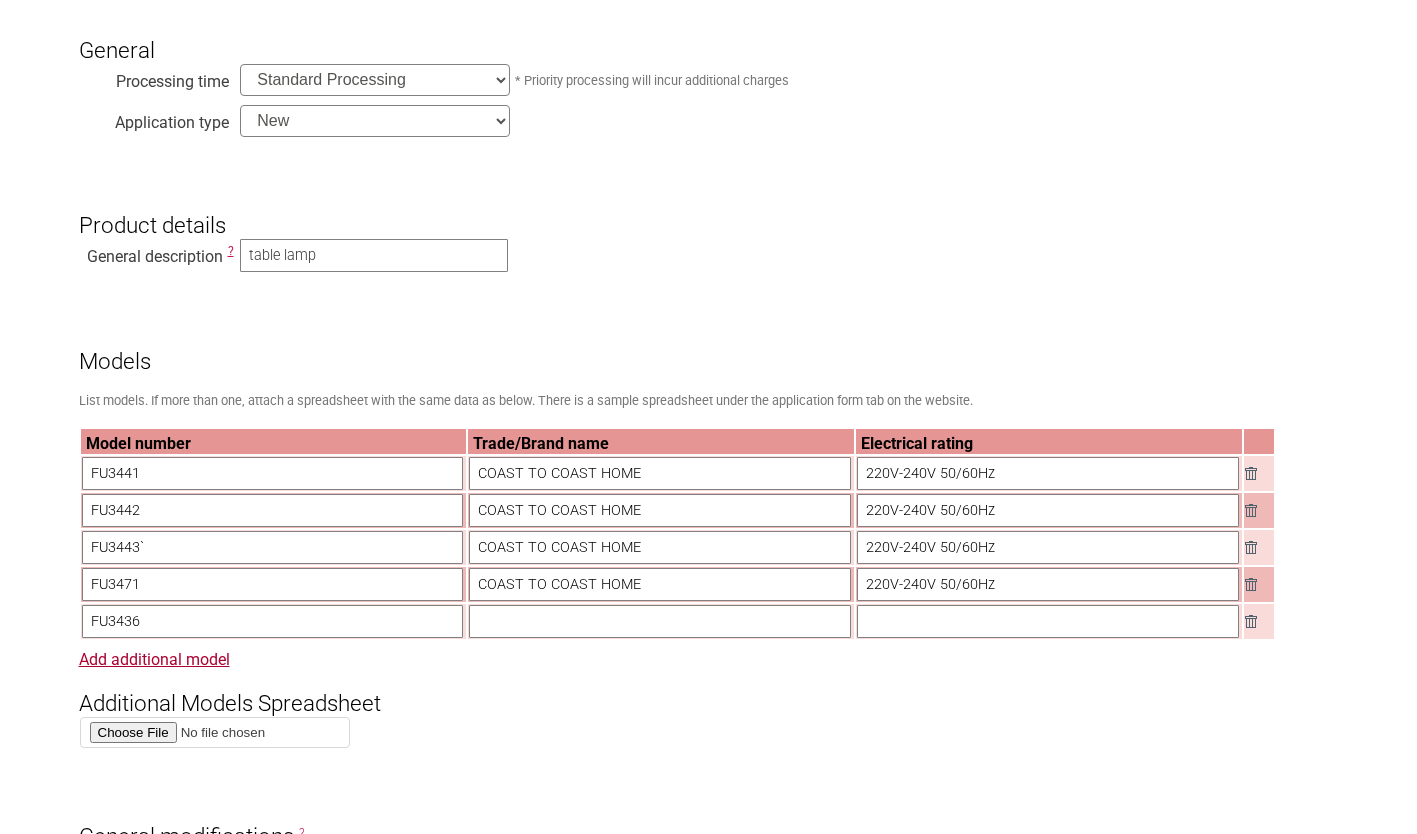 type on "FU3436" 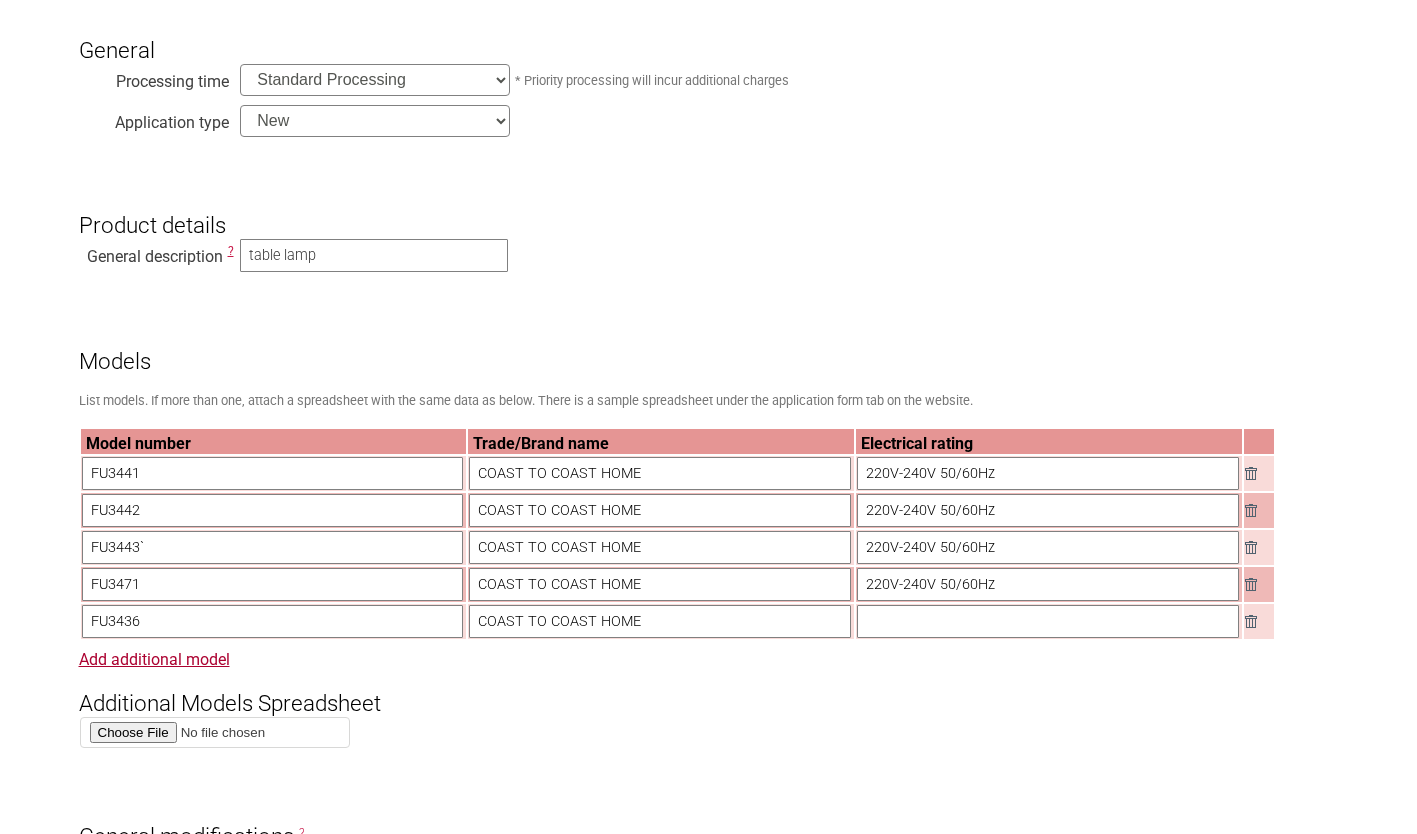 type on "COAST TO COAST HOME" 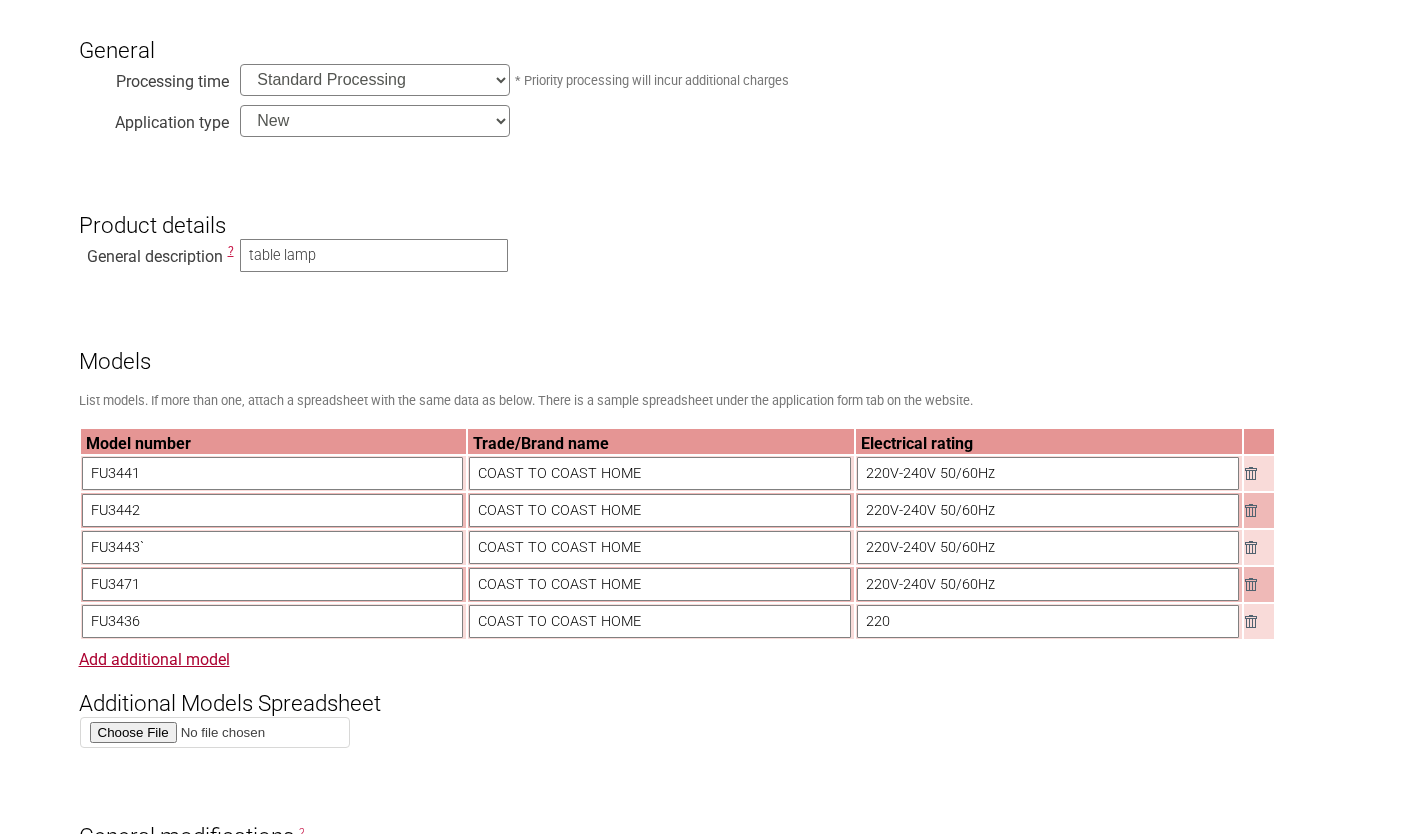 drag, startPoint x: 996, startPoint y: 590, endPoint x: 807, endPoint y: 580, distance: 189.26436 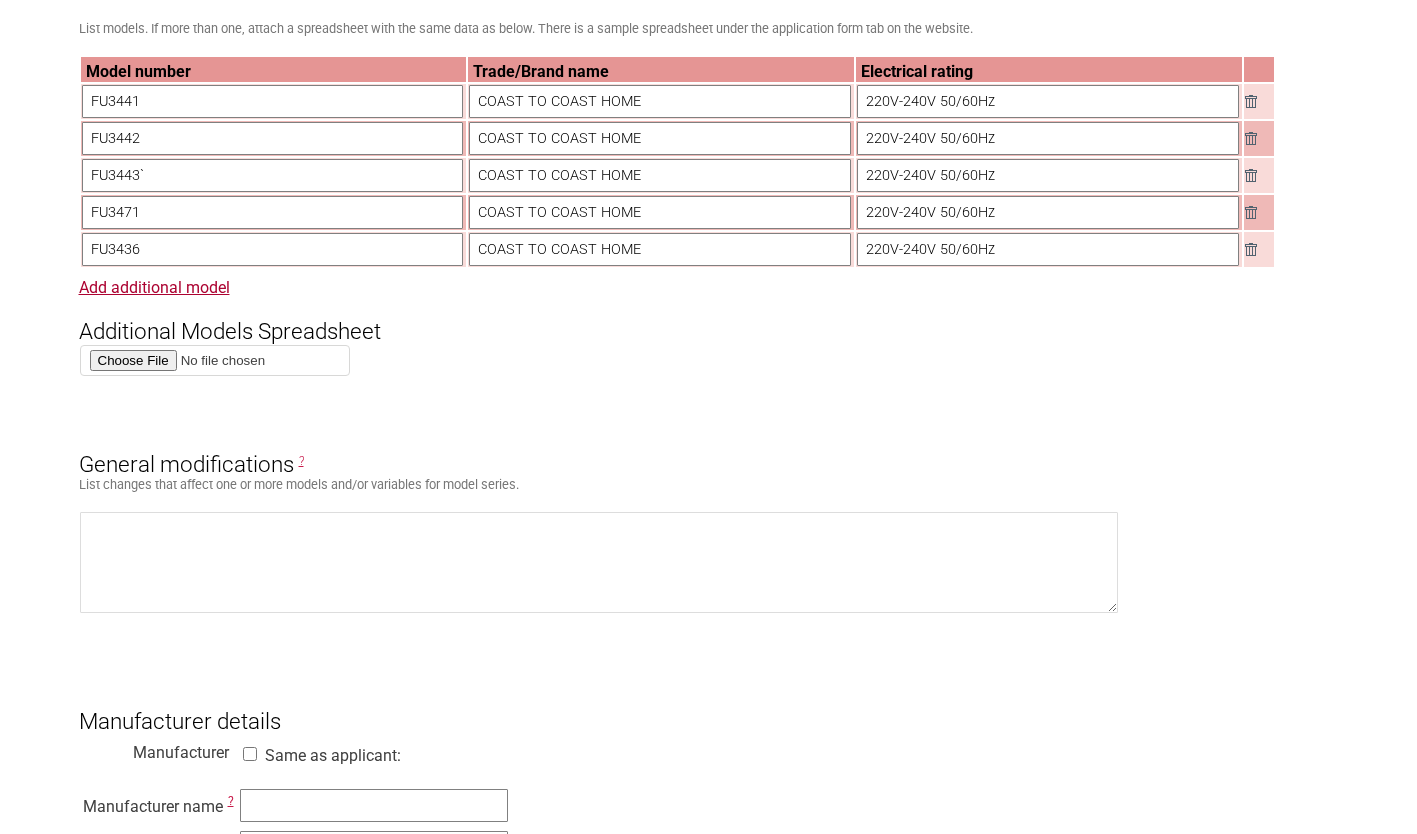 scroll, scrollTop: 883, scrollLeft: 0, axis: vertical 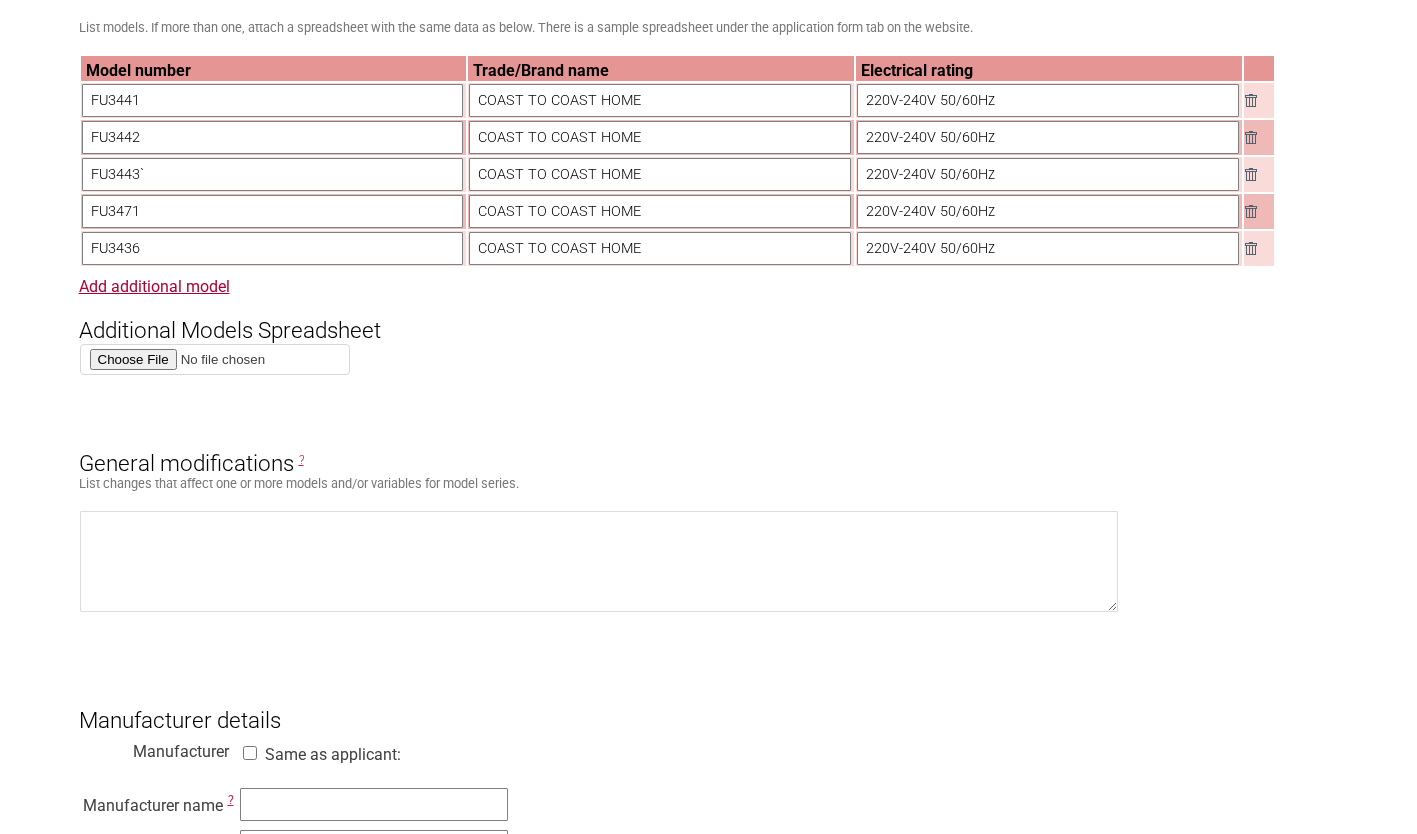 type on "220V-240V 50/60Hz" 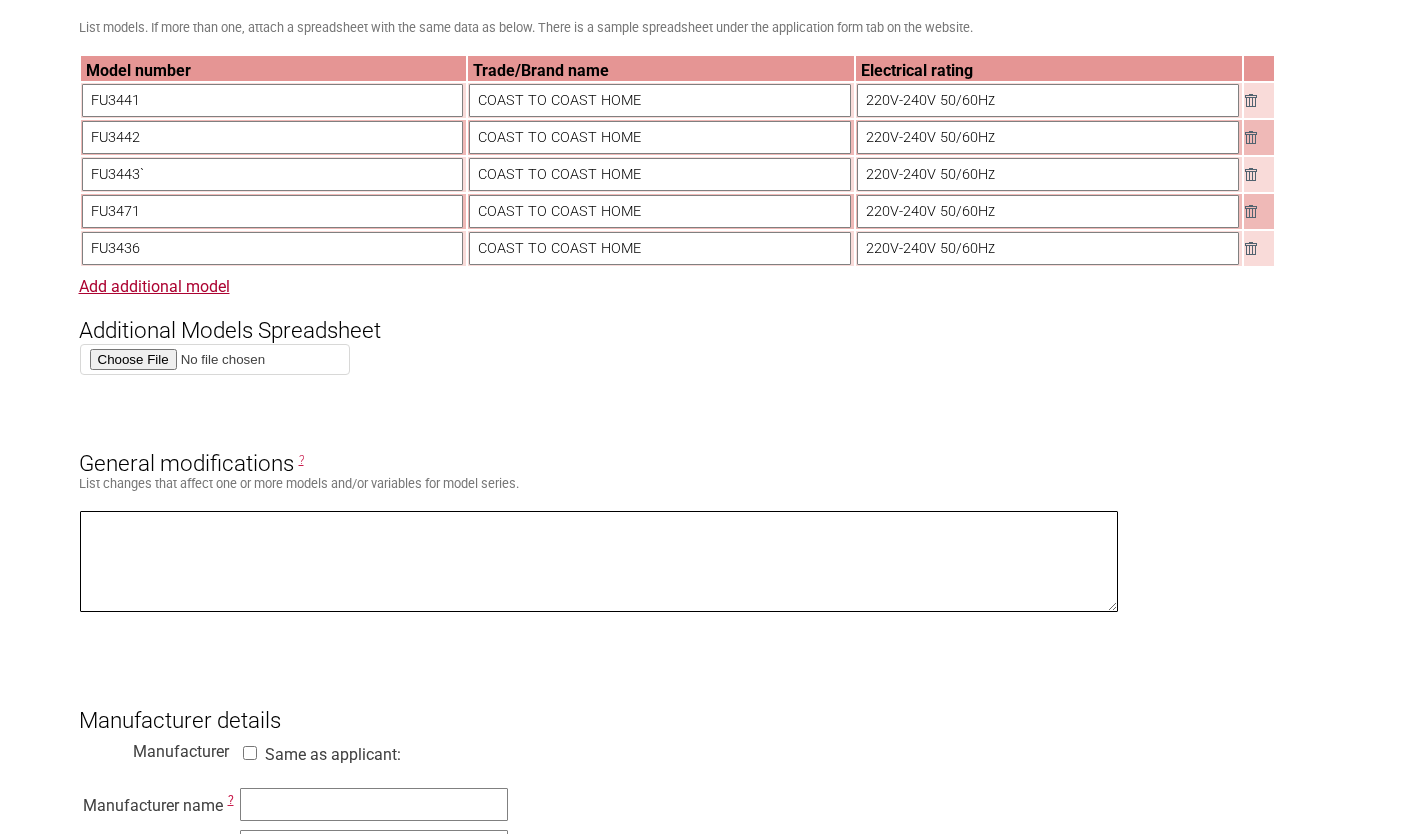 click at bounding box center [599, 561] 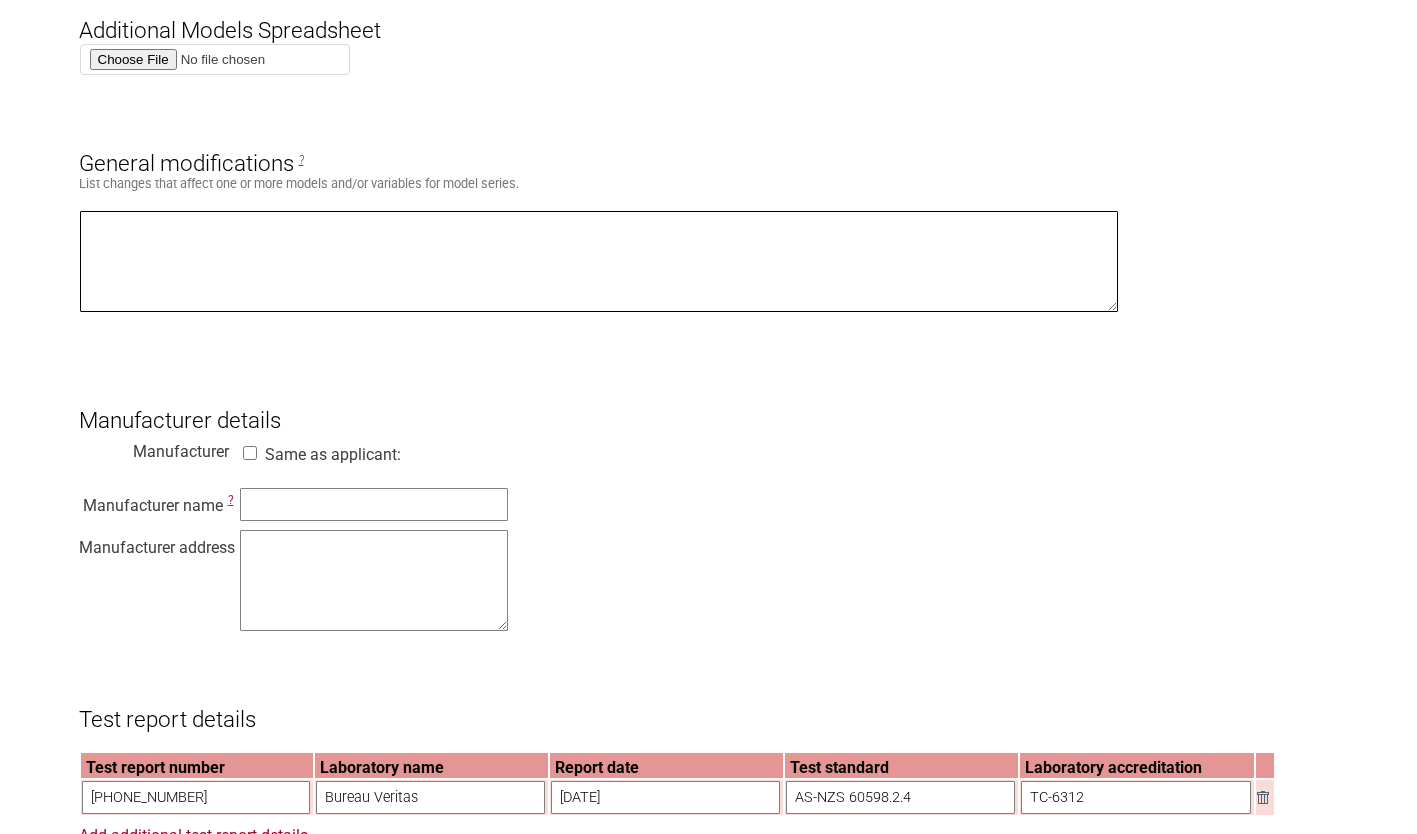 scroll, scrollTop: 1184, scrollLeft: 0, axis: vertical 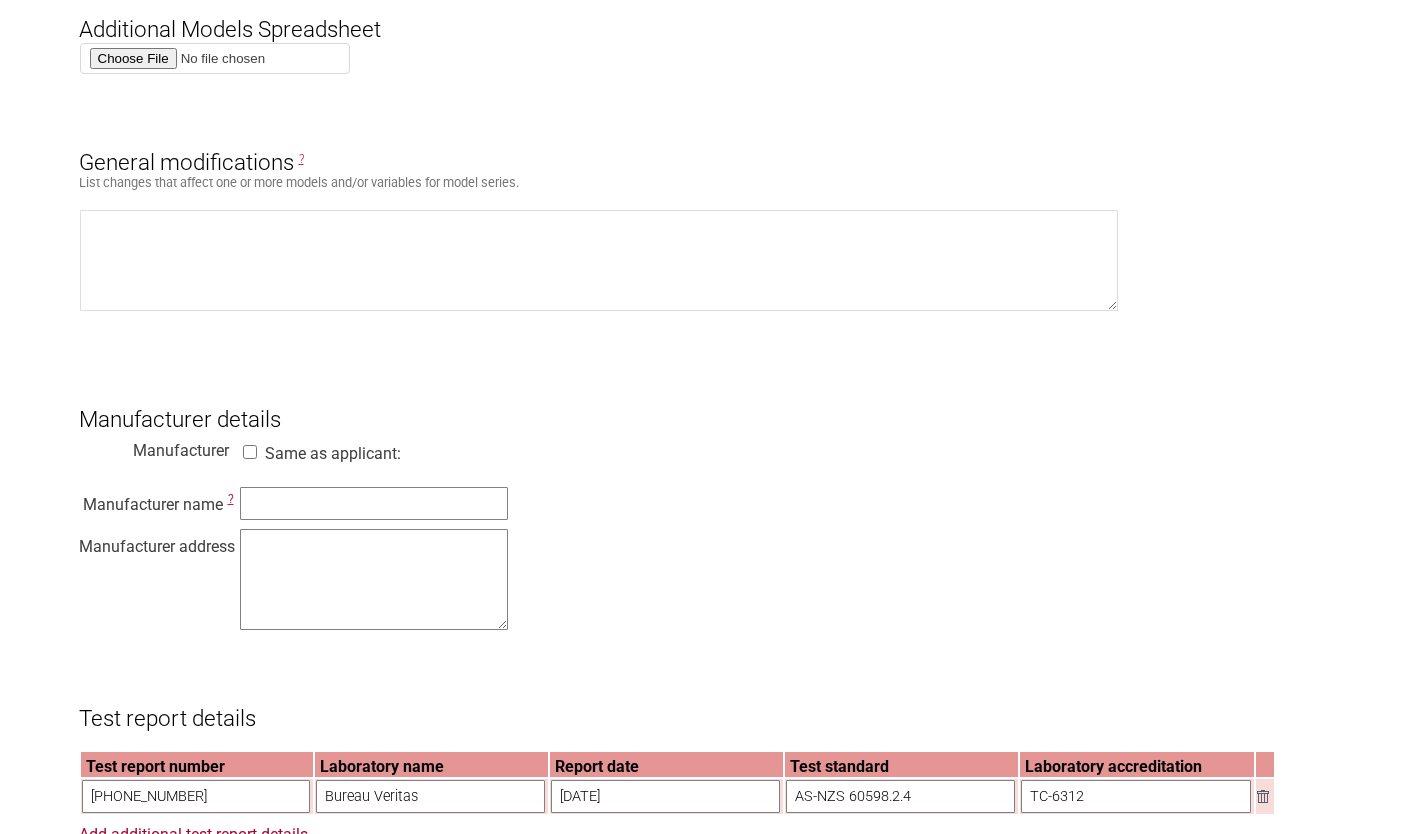 click on "Same as applicant:" at bounding box center [250, 452] 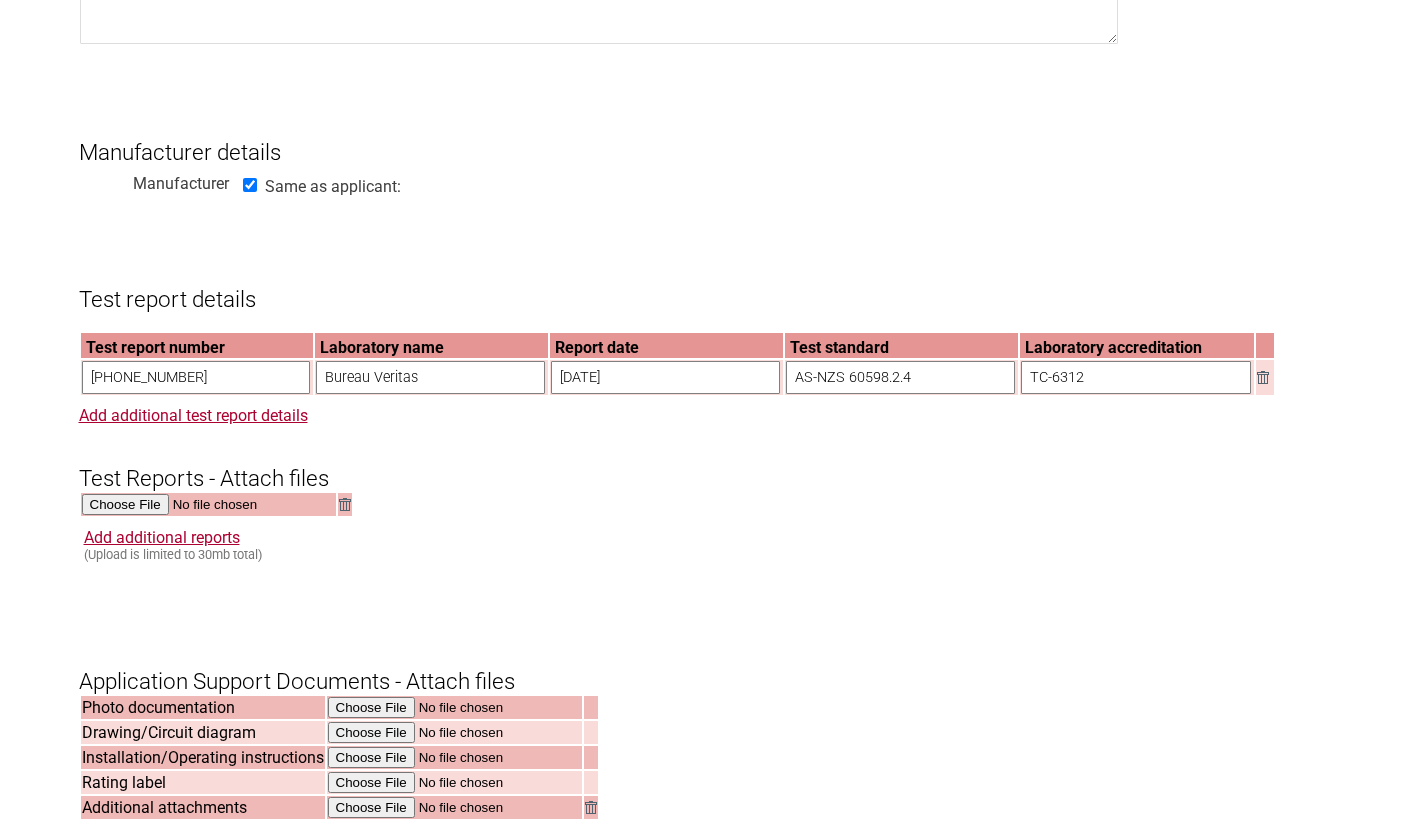 scroll, scrollTop: 1452, scrollLeft: 0, axis: vertical 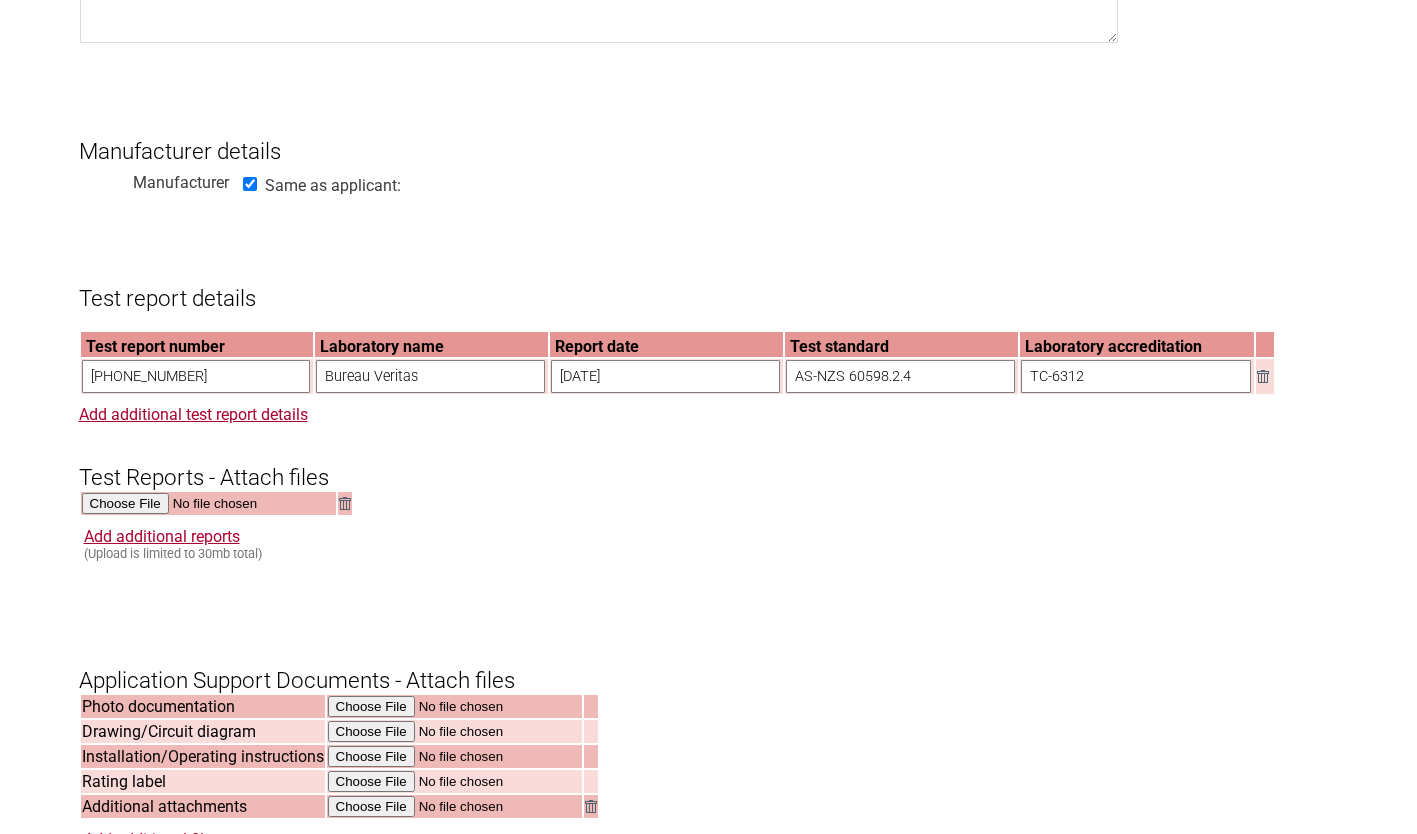 click on "[PHONE_NUMBER]" at bounding box center [196, 376] 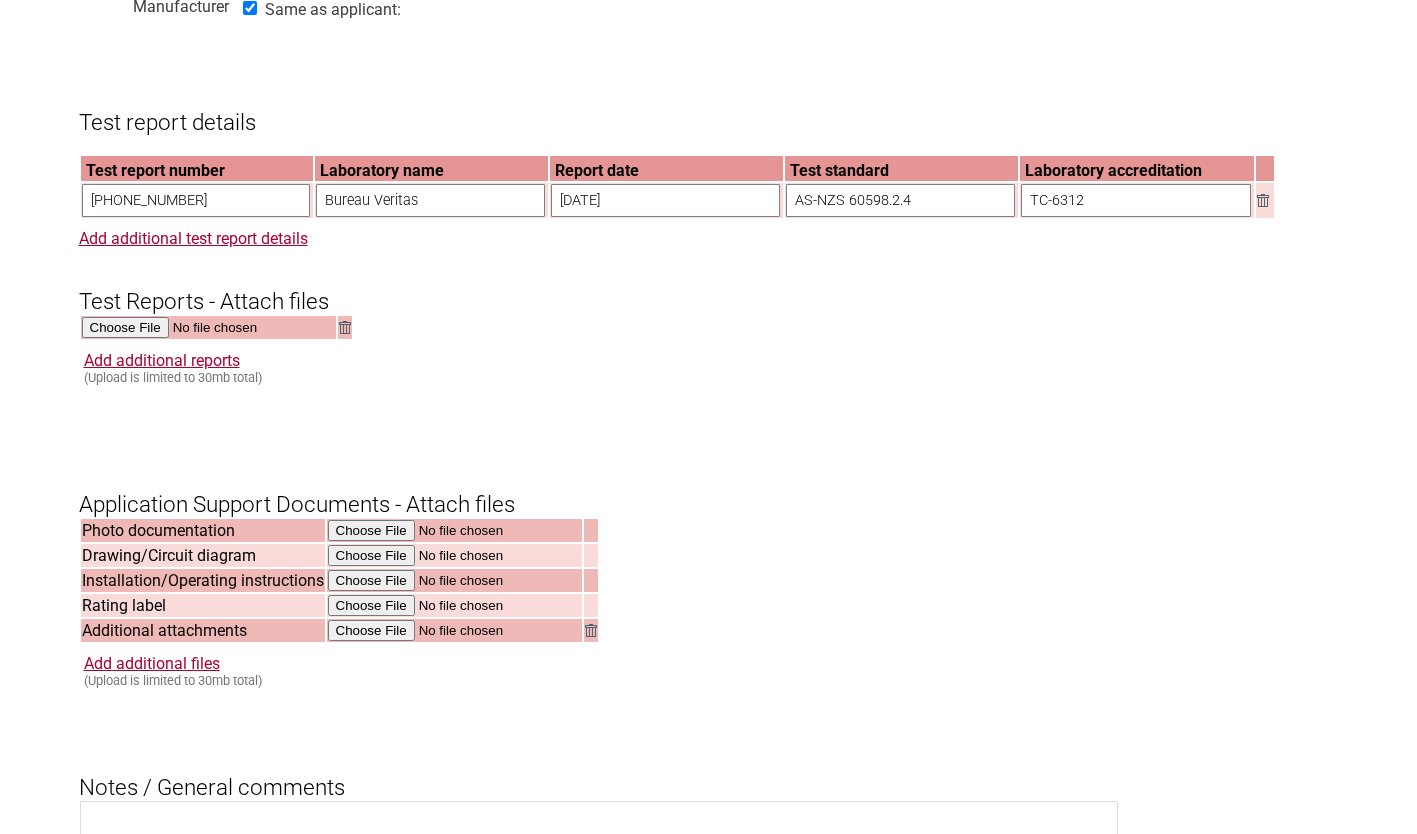 scroll, scrollTop: 1629, scrollLeft: 0, axis: vertical 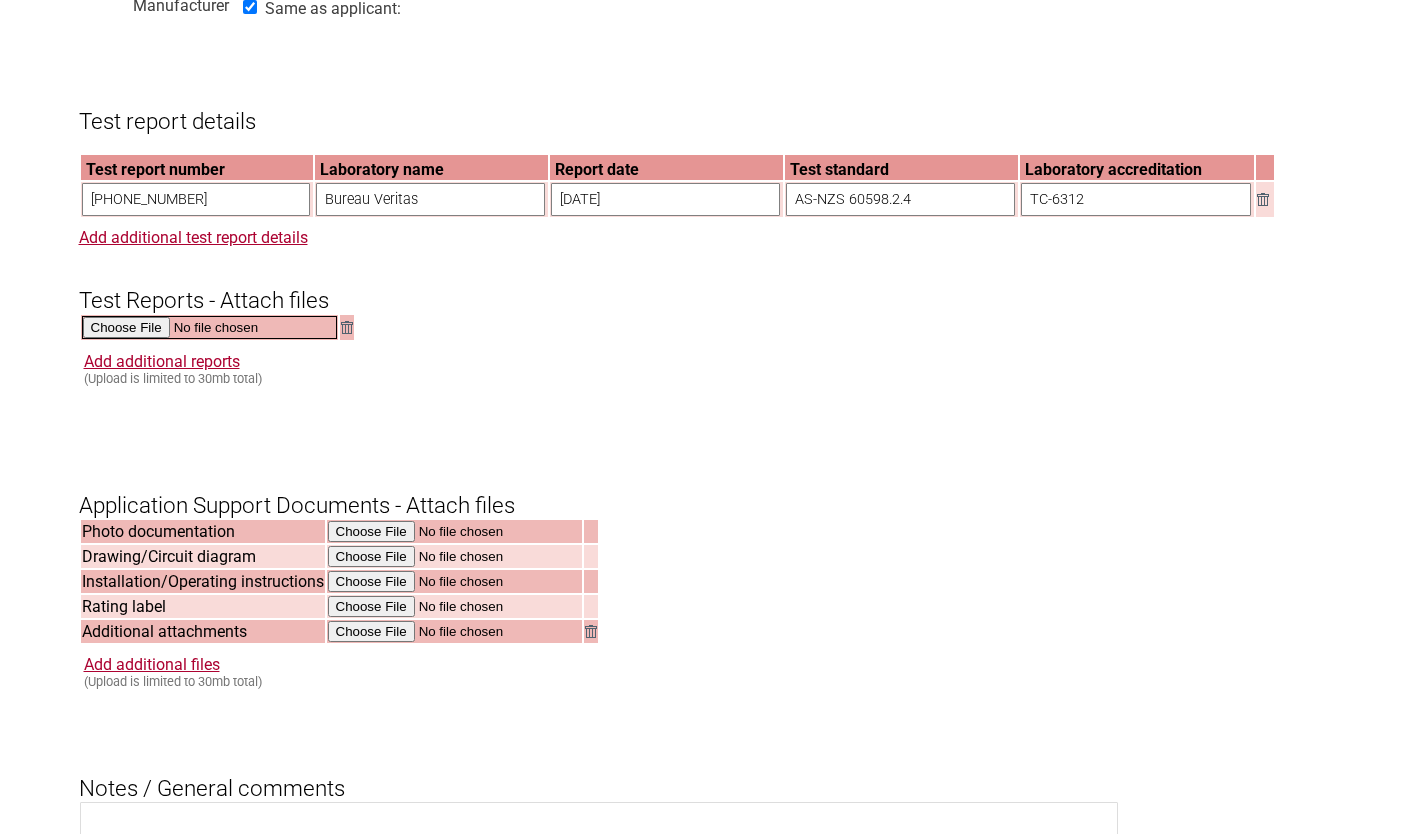 click at bounding box center (209, 327) 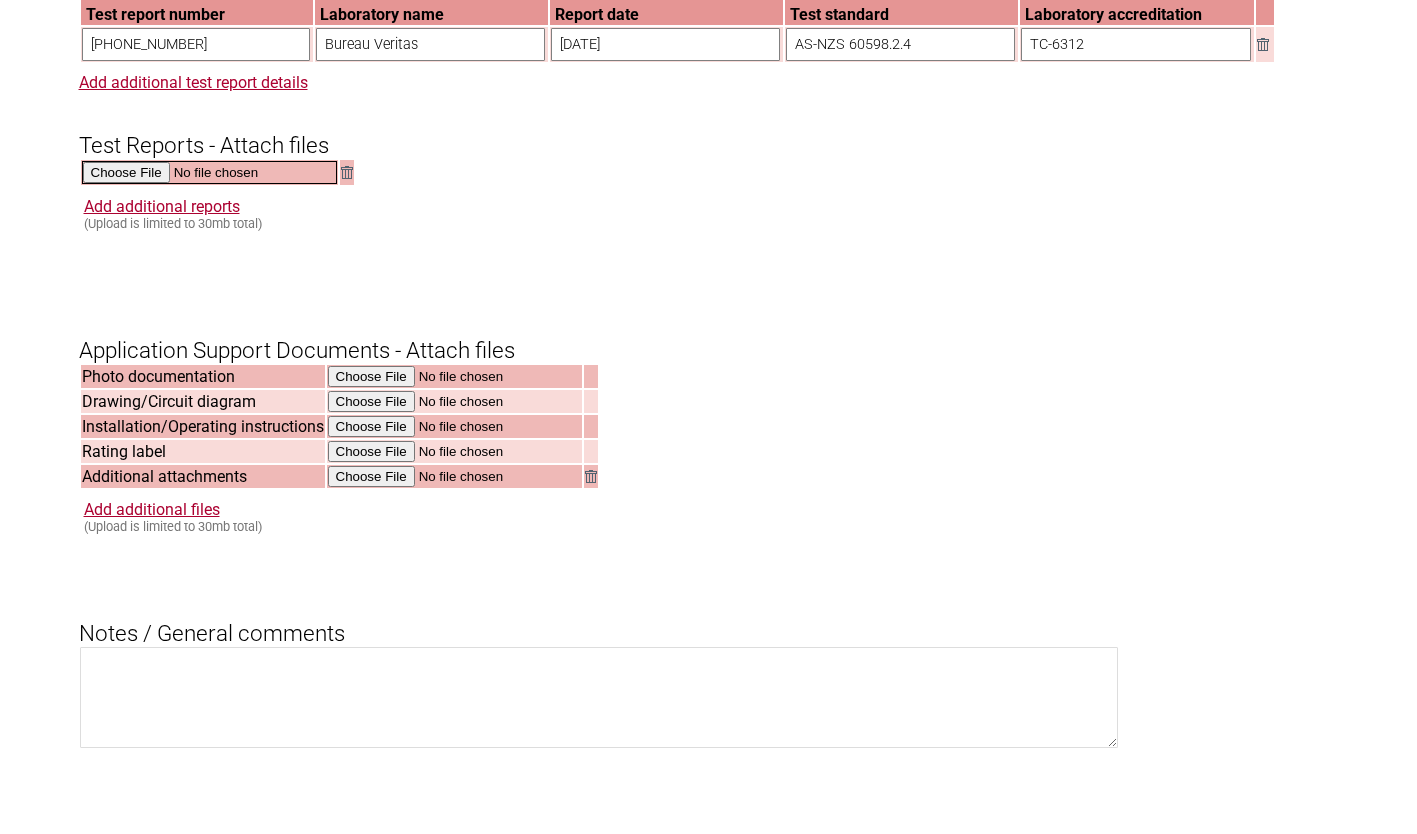 scroll, scrollTop: 1785, scrollLeft: 0, axis: vertical 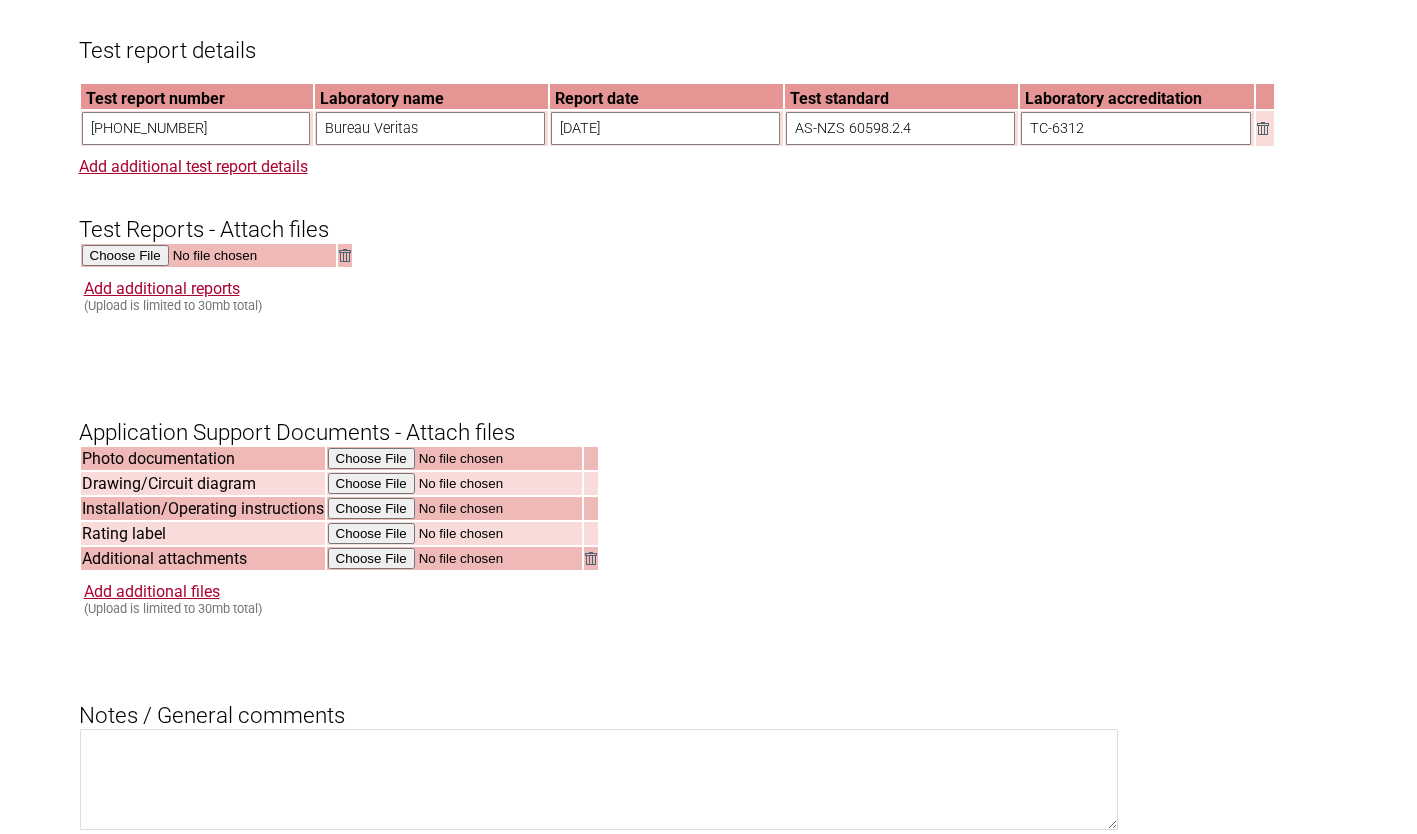 click on "Resume key: BNWEY416
Please record this key, it will enable you to resume your application later.
Applicant / Current Certificate Holder’s Details
Business name ? Artigianale Creations
ABN / ACN ? ([GEOGRAPHIC_DATA] only)
Contact name ? [PERSON_NAME]
Phone number [PHONE_NUMBER]
Mobile number (Optional)
Email address [PERSON_NAME][EMAIL_ADDRESS][DOMAIN_NAME]
Street address
Street address [GEOGRAPHIC_DATA]
Suburb [GEOGRAPHIC_DATA] [GEOGRAPHIC_DATA] [GEOGRAPHIC_DATA]
Postcode 244001
Country
---------
[GEOGRAPHIC_DATA]
[GEOGRAPHIC_DATA]
[GEOGRAPHIC_DATA]
[US_STATE]
[GEOGRAPHIC_DATA]
[GEOGRAPHIC_DATA]
[GEOGRAPHIC_DATA]
Antarctica
[GEOGRAPHIC_DATA]
[GEOGRAPHIC_DATA]
[GEOGRAPHIC_DATA]
[GEOGRAPHIC_DATA]
[GEOGRAPHIC_DATA]
[GEOGRAPHIC_DATA]
[GEOGRAPHIC_DATA]
[GEOGRAPHIC_DATA]
[GEOGRAPHIC_DATA]
[GEOGRAPHIC_DATA]
[GEOGRAPHIC_DATA]
[GEOGRAPHIC_DATA]
[GEOGRAPHIC_DATA]
[GEOGRAPHIC_DATA]
[GEOGRAPHIC_DATA]
[GEOGRAPHIC_DATA]
[GEOGRAPHIC_DATA]
[GEOGRAPHIC_DATA]
[GEOGRAPHIC_DATA]
[GEOGRAPHIC_DATA]
[GEOGRAPHIC_DATA]
[GEOGRAPHIC_DATA]" at bounding box center (709, 77) 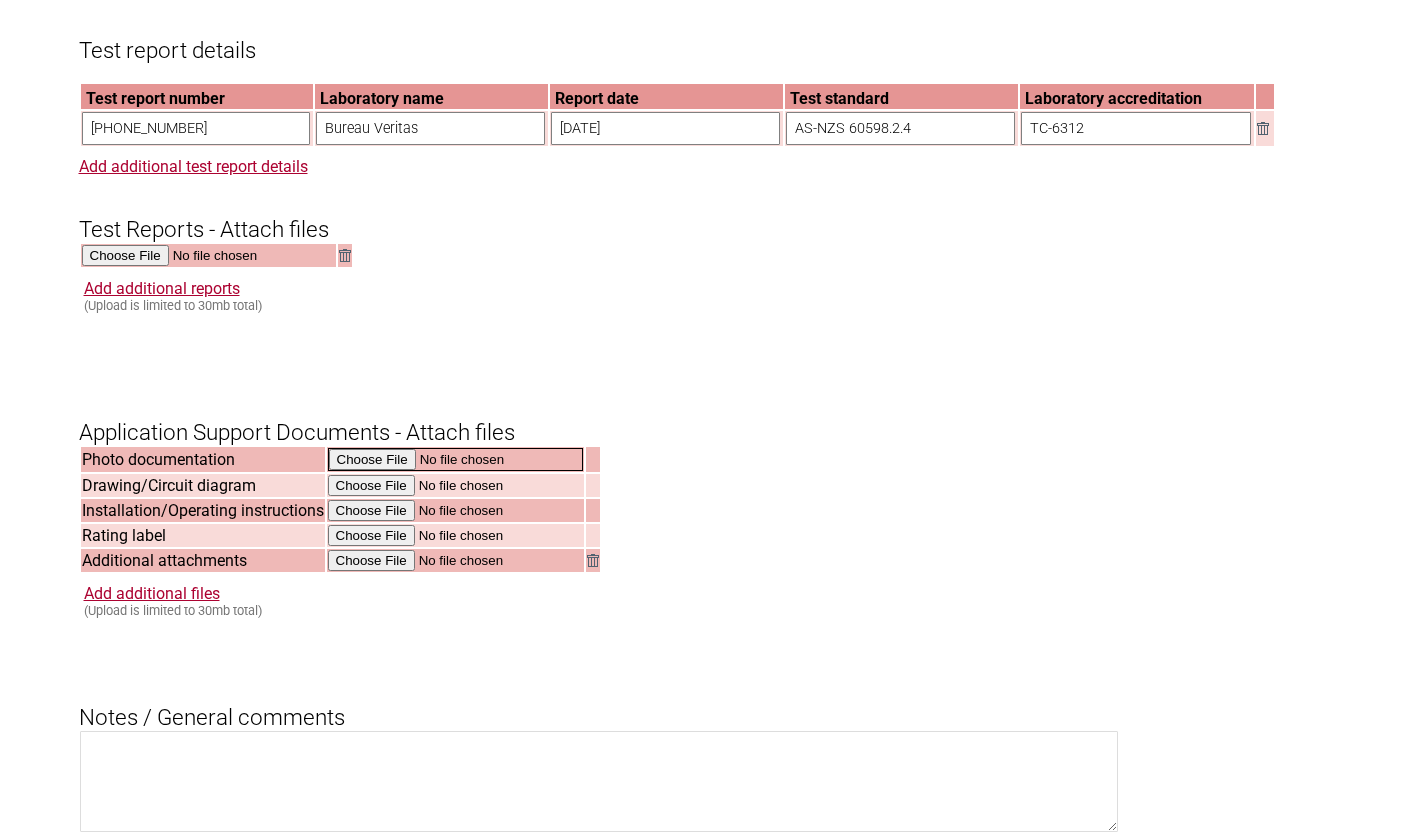 click at bounding box center [455, 459] 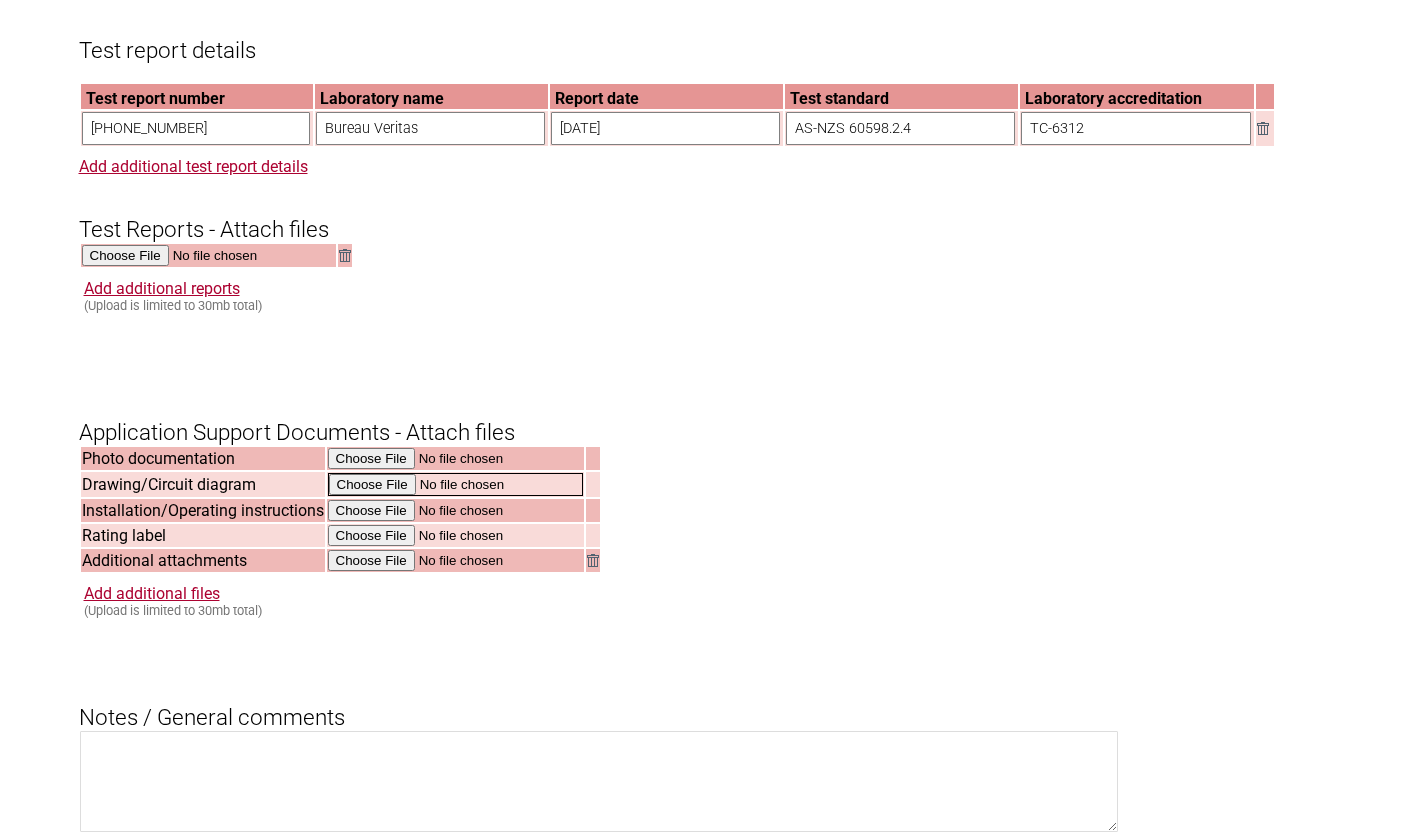 click at bounding box center [455, 484] 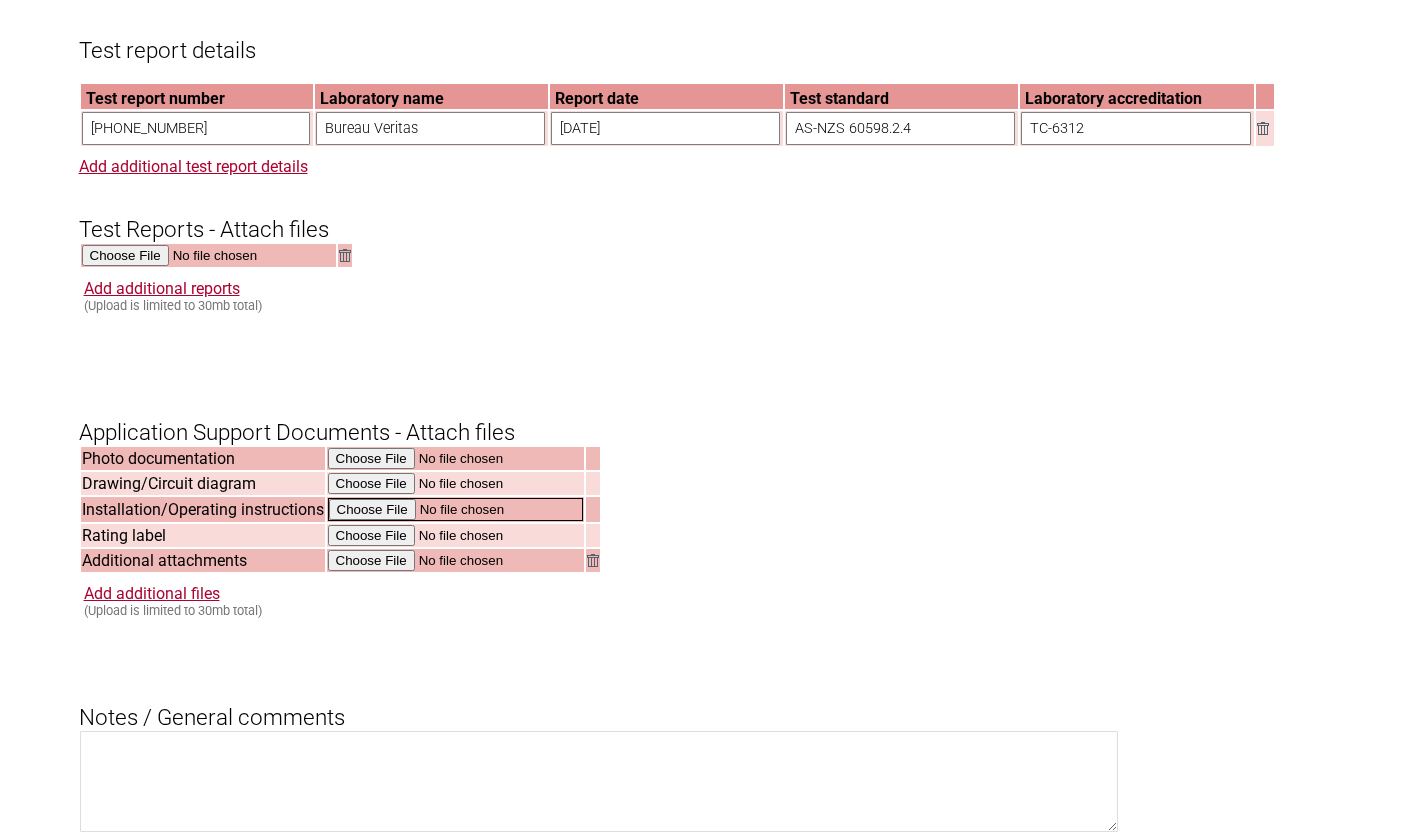 click at bounding box center [455, 509] 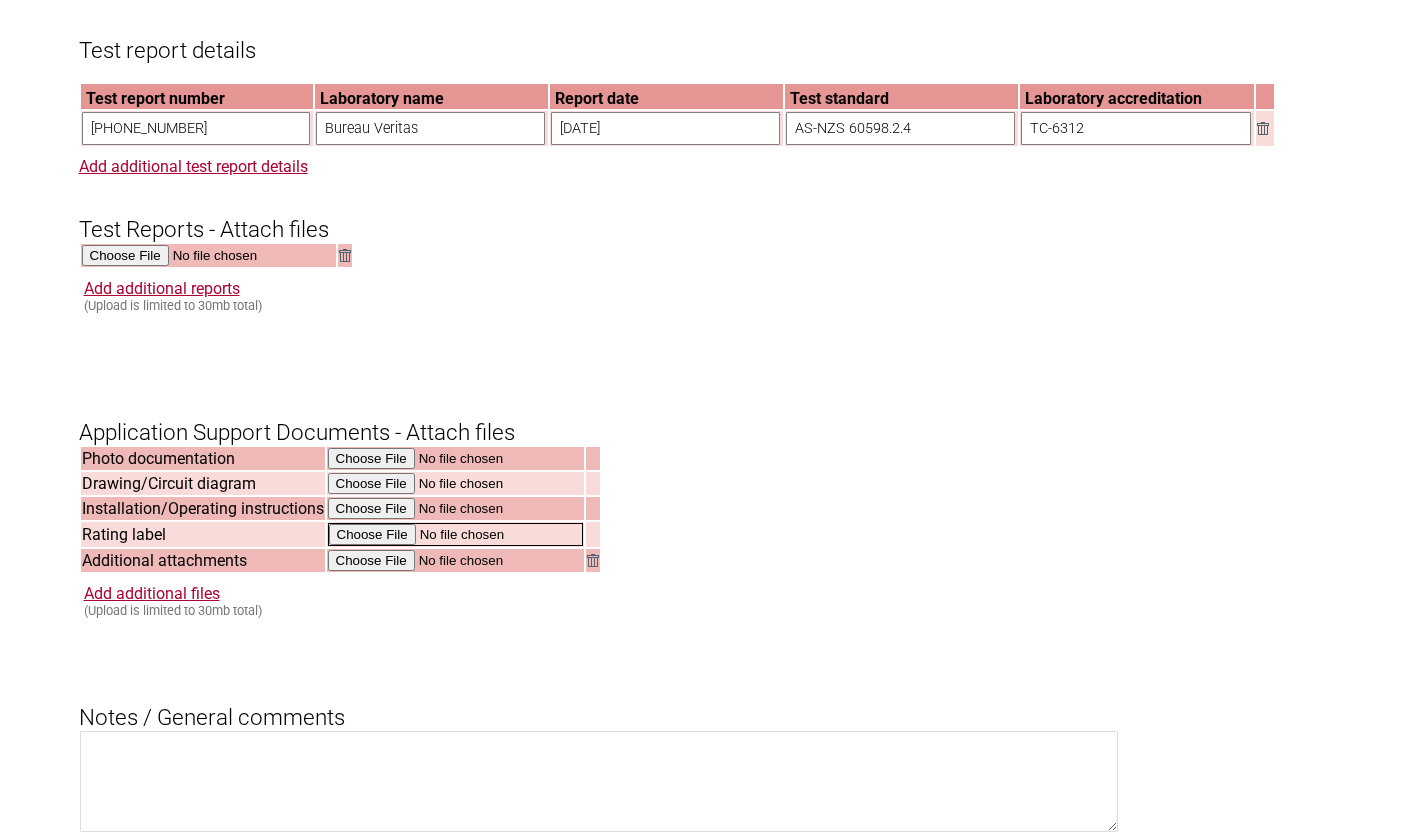 click at bounding box center (455, 534) 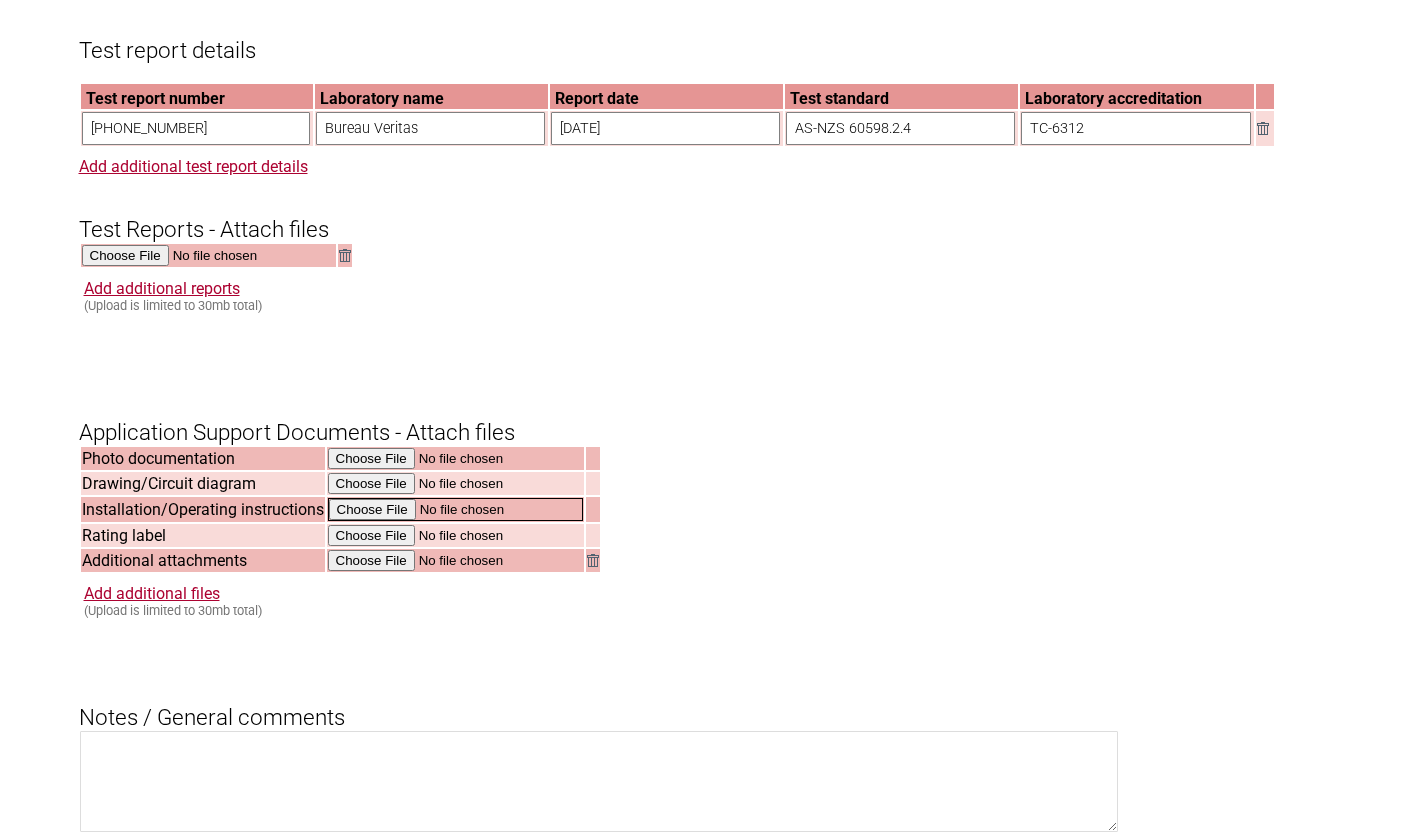 click at bounding box center [455, 509] 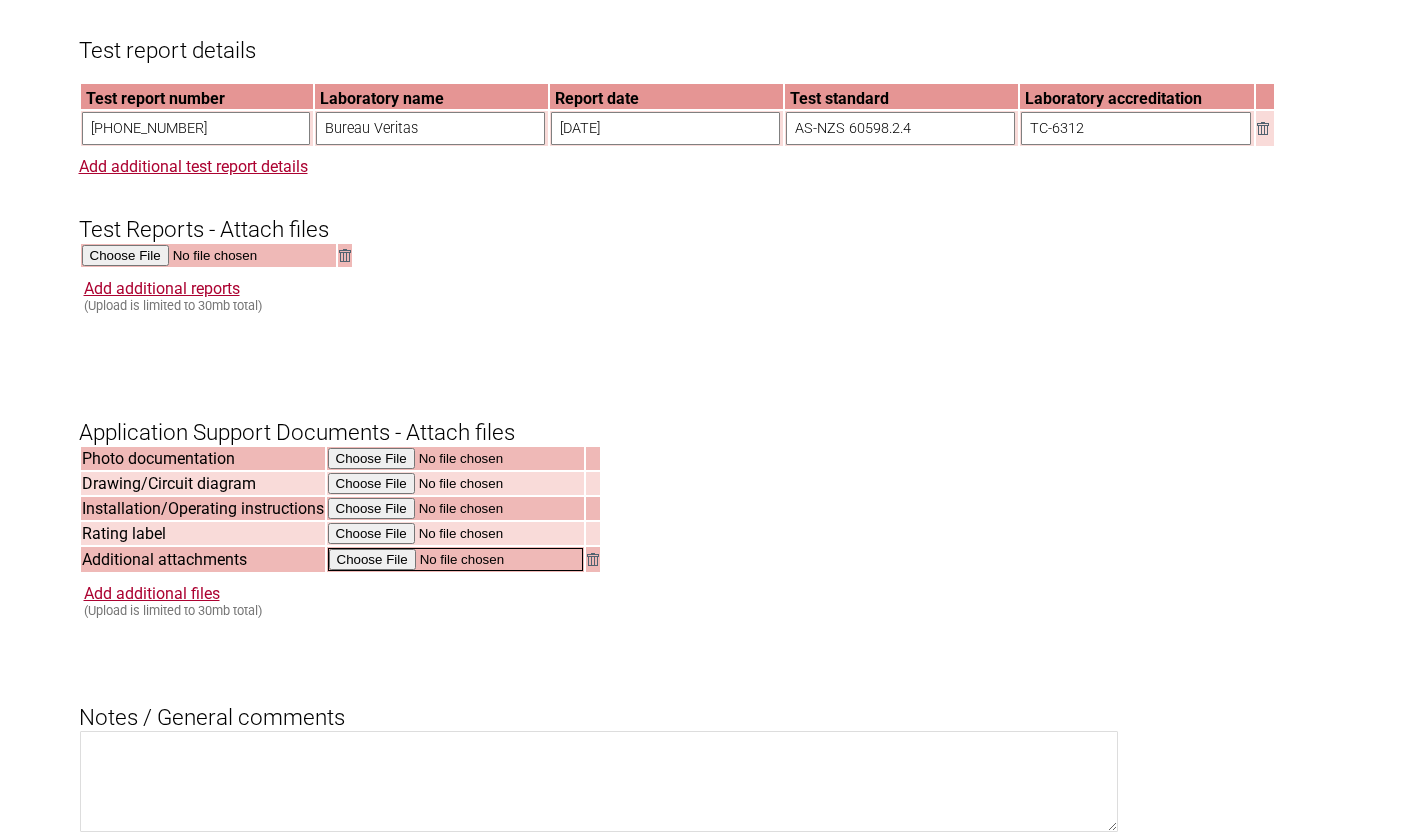 click at bounding box center [455, 559] 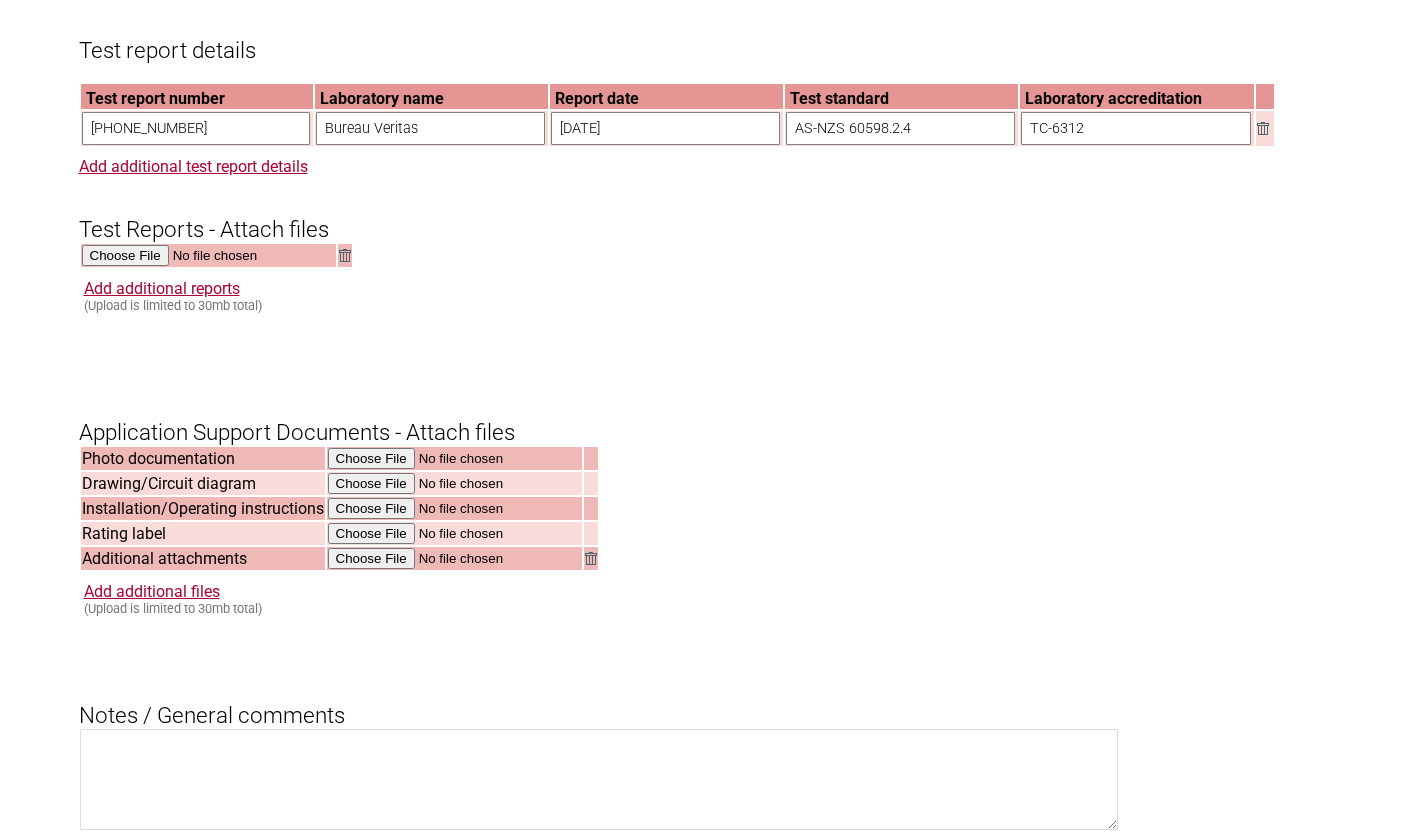 click on "Add additional files" at bounding box center [162, 288] 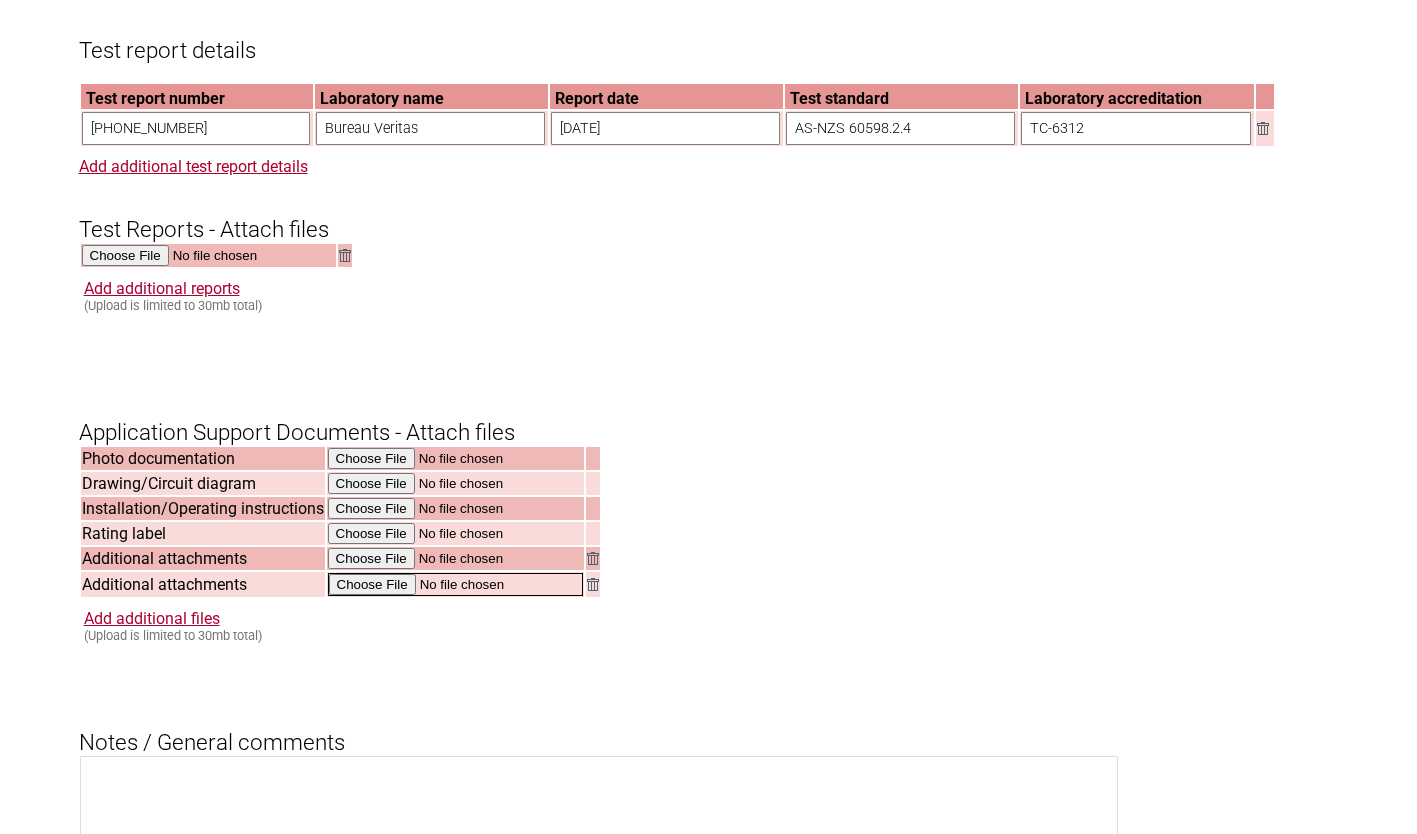 click at bounding box center (455, 584) 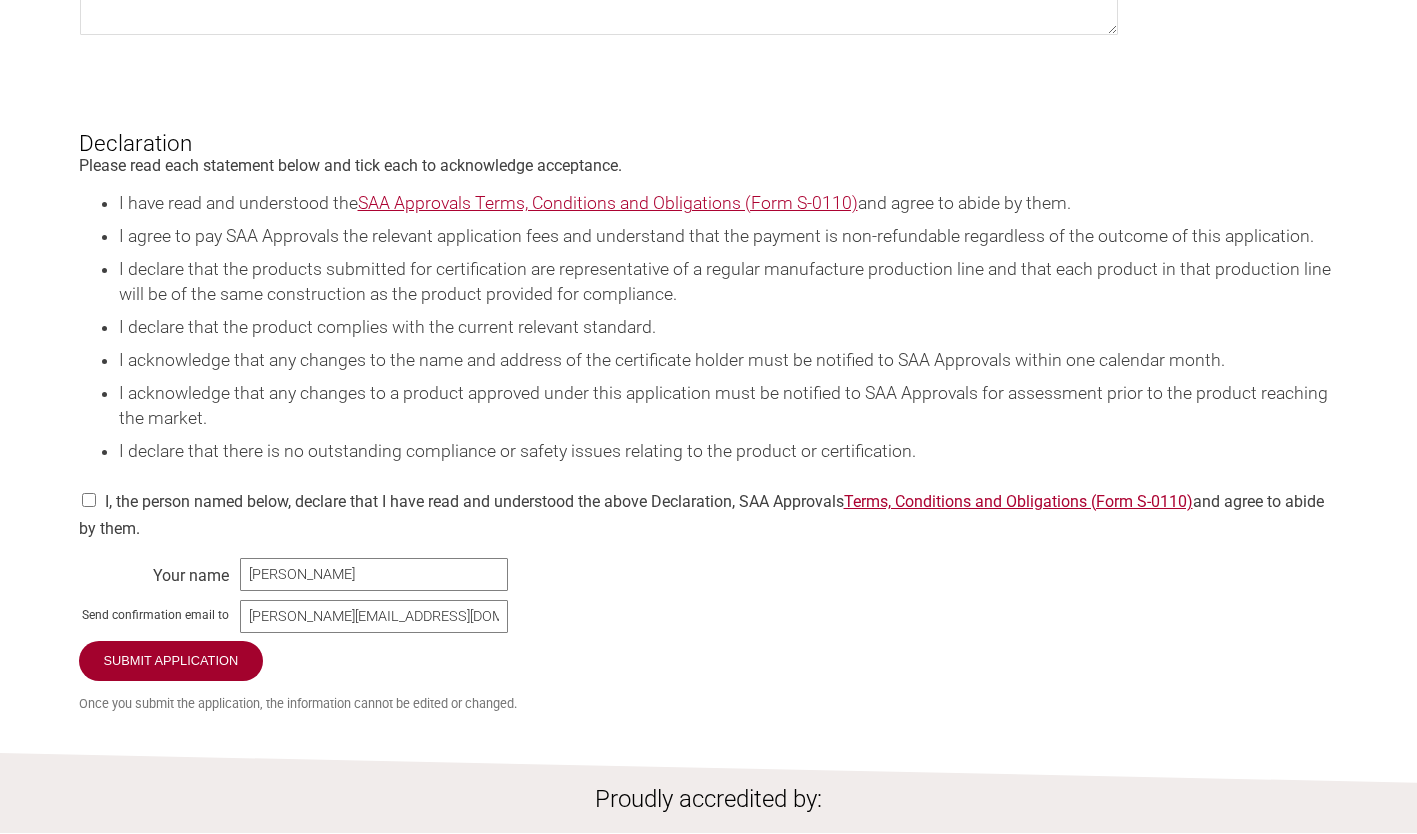 scroll, scrollTop: 2528, scrollLeft: 0, axis: vertical 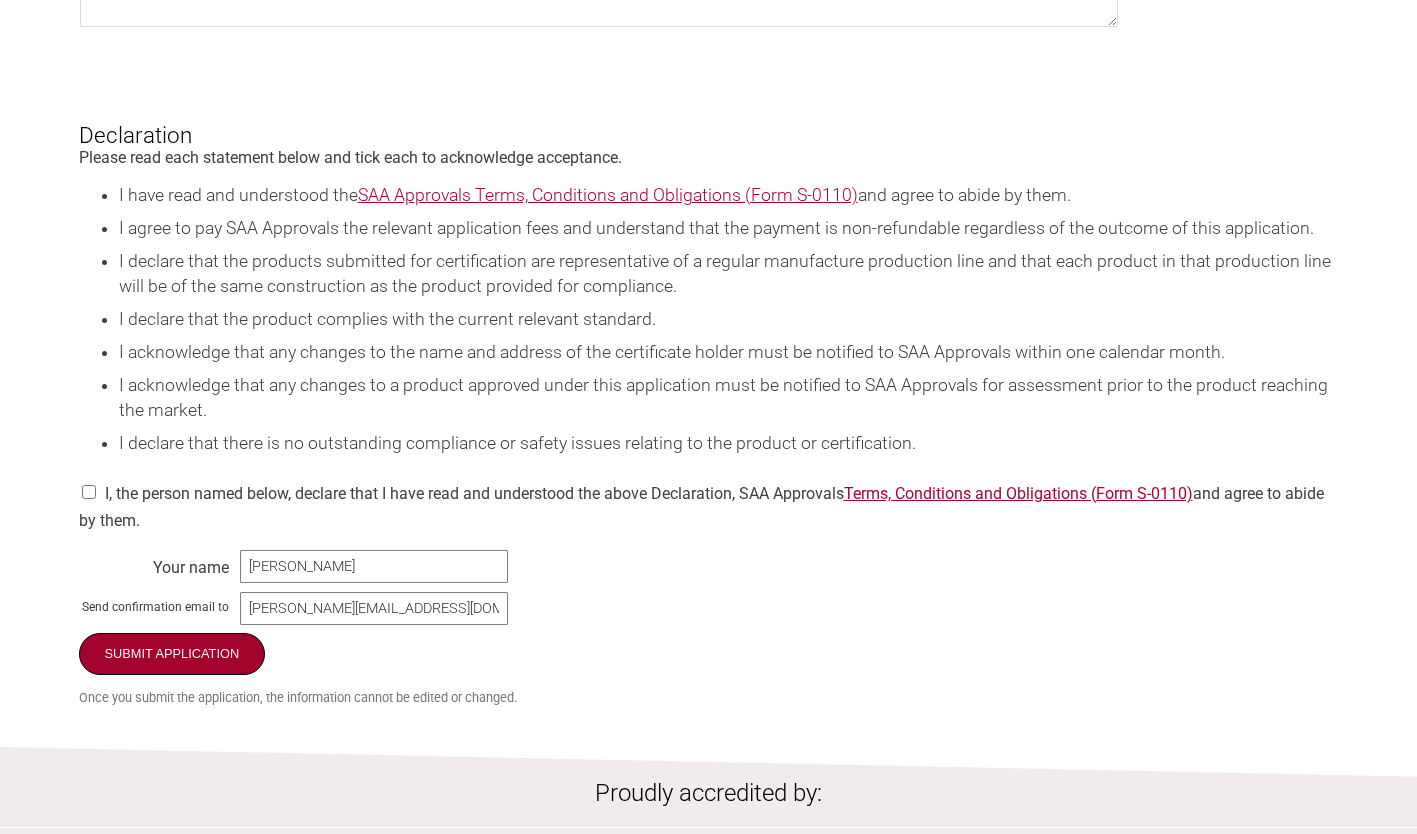 click on "Submit Application" at bounding box center (172, 654) 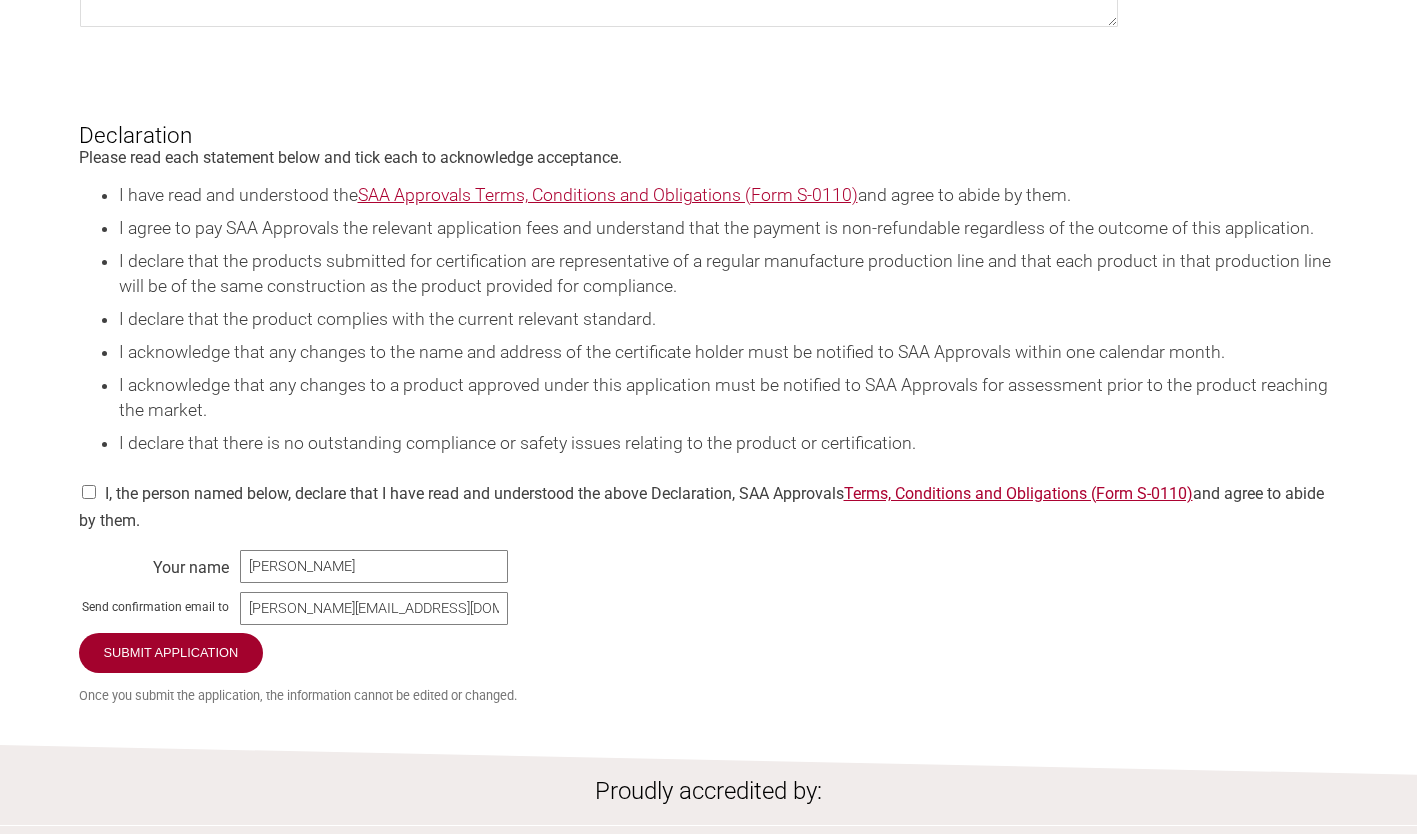 click at bounding box center (89, 492) 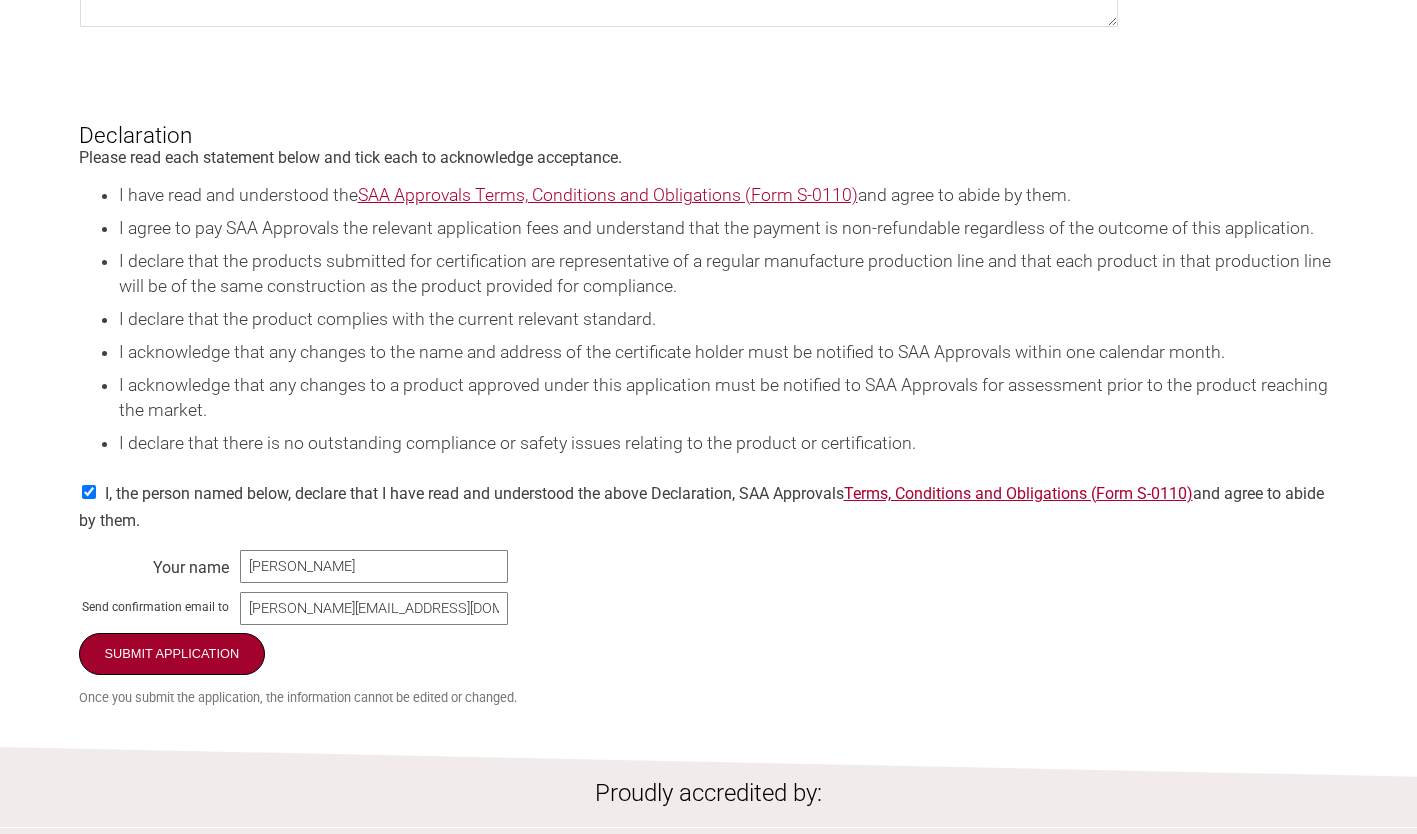 click on "Submit Application" at bounding box center (172, 654) 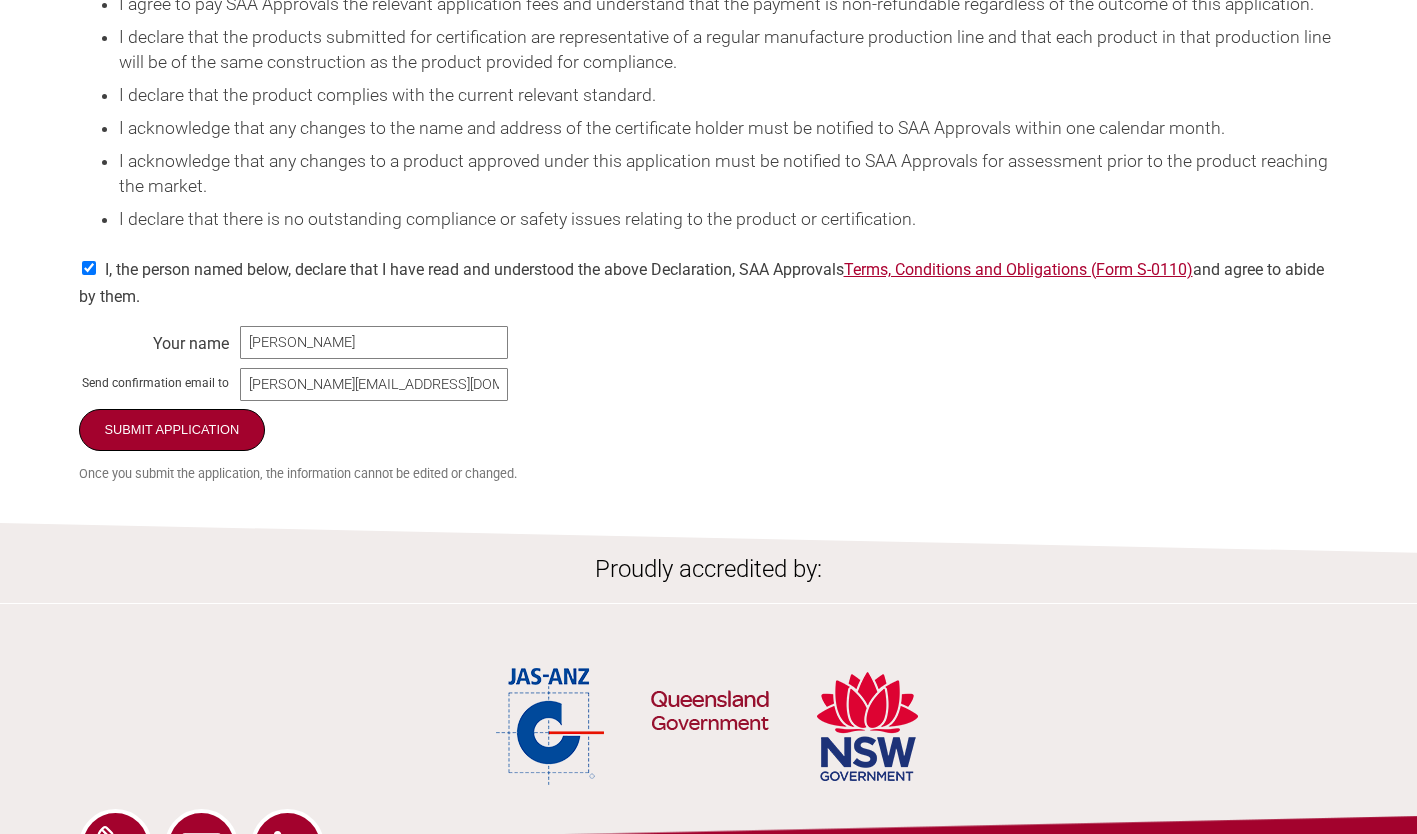 scroll, scrollTop: 2751, scrollLeft: 0, axis: vertical 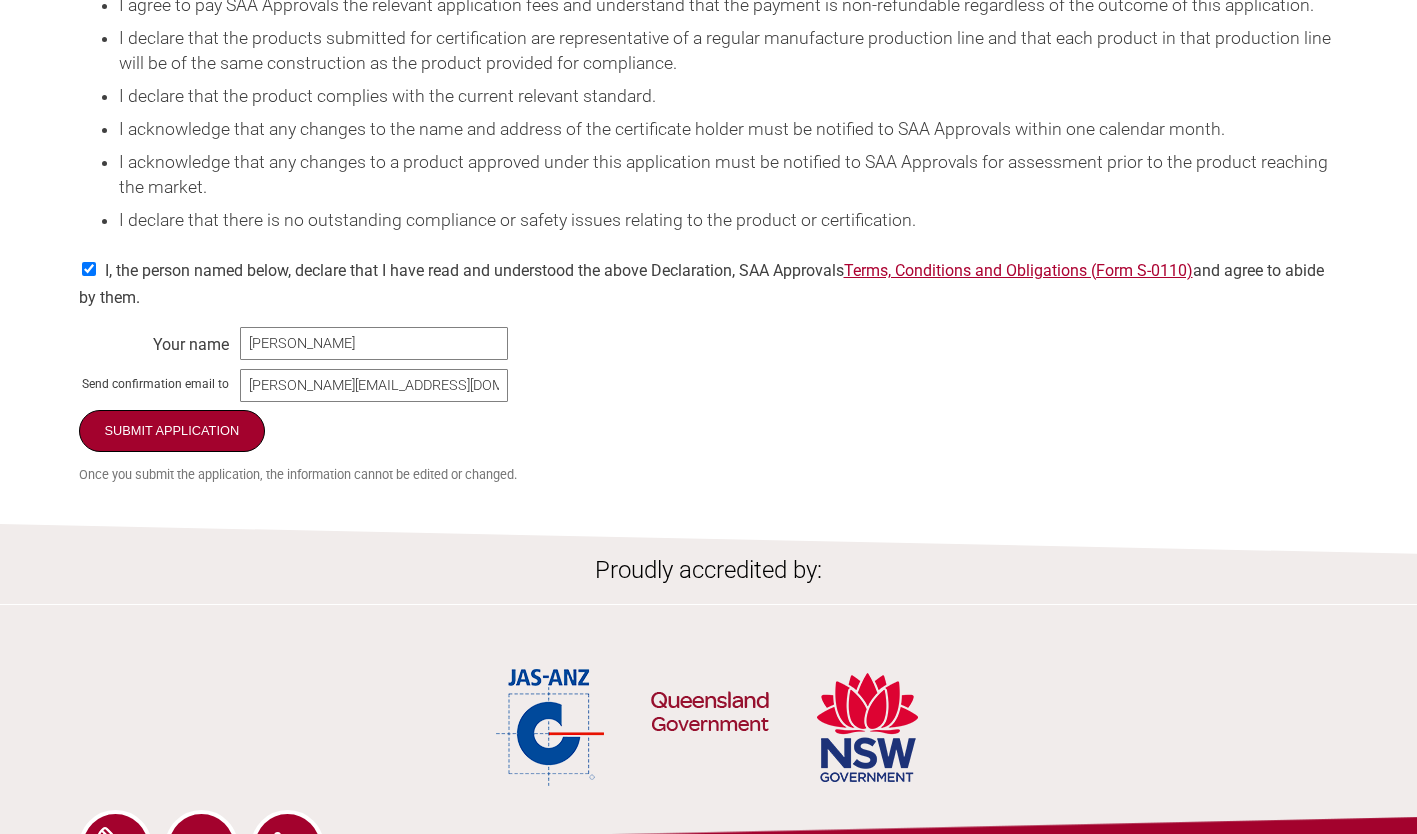 click on "Submit Application" at bounding box center (172, 431) 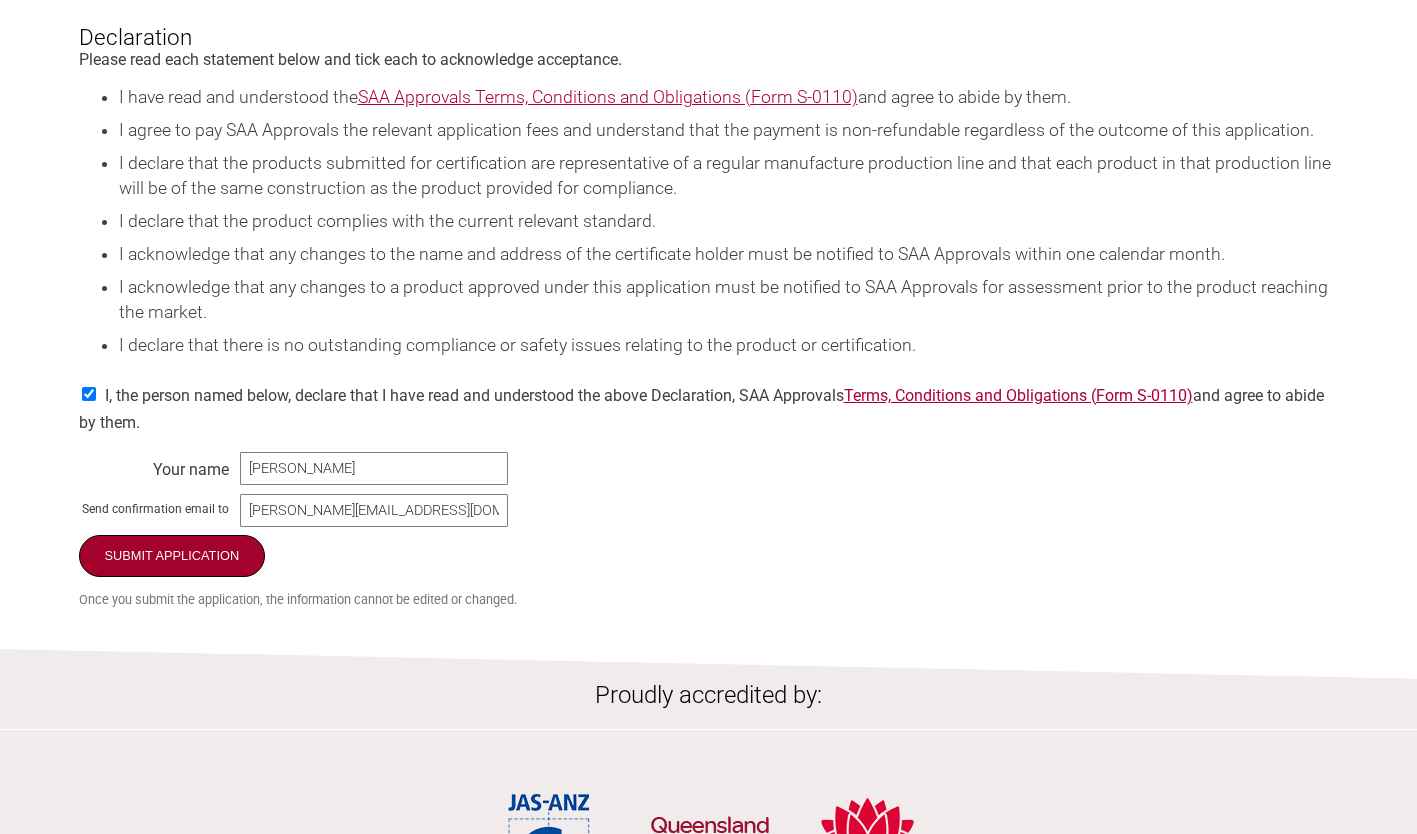 scroll, scrollTop: 2616, scrollLeft: 0, axis: vertical 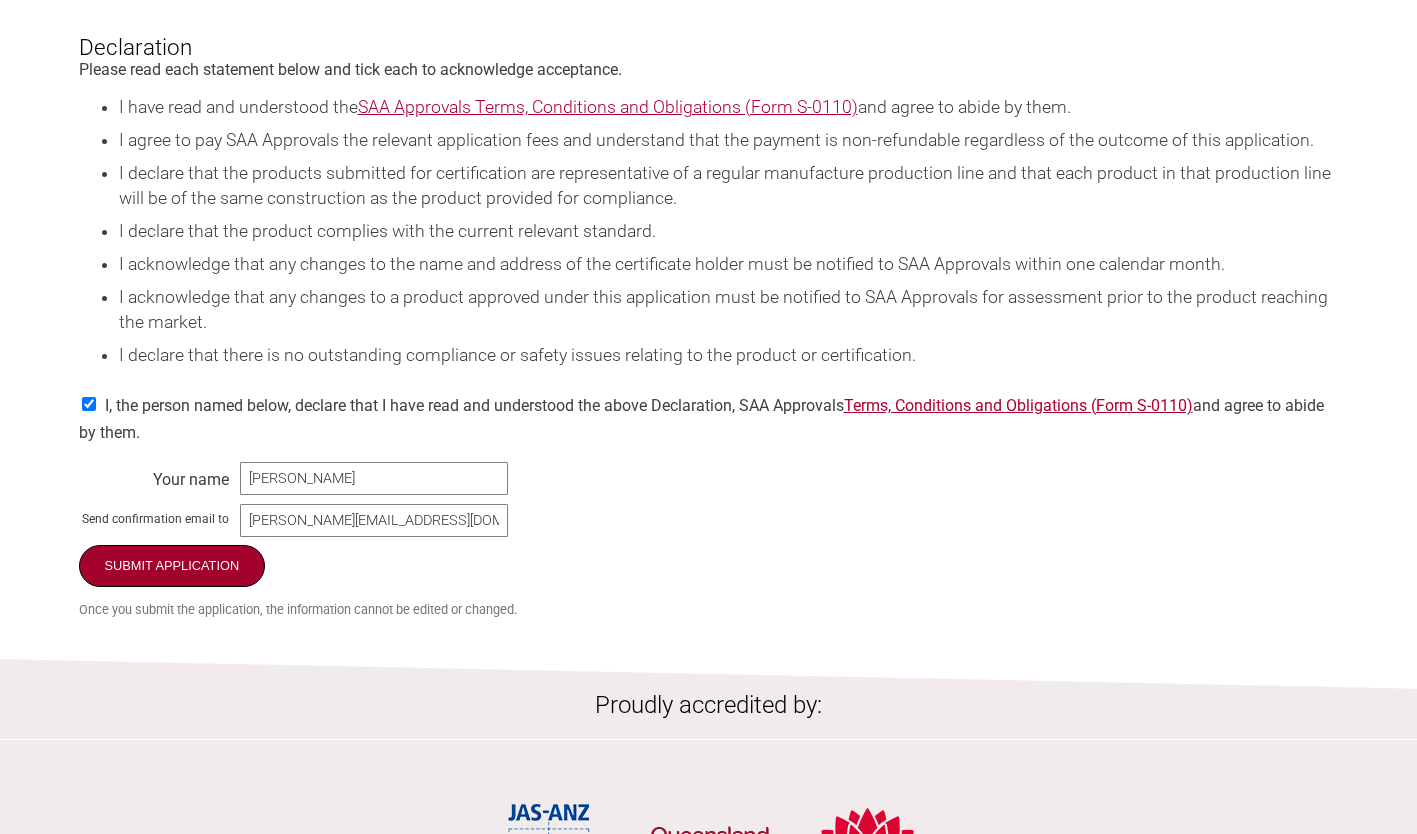 click on "Submit Application" at bounding box center (172, 566) 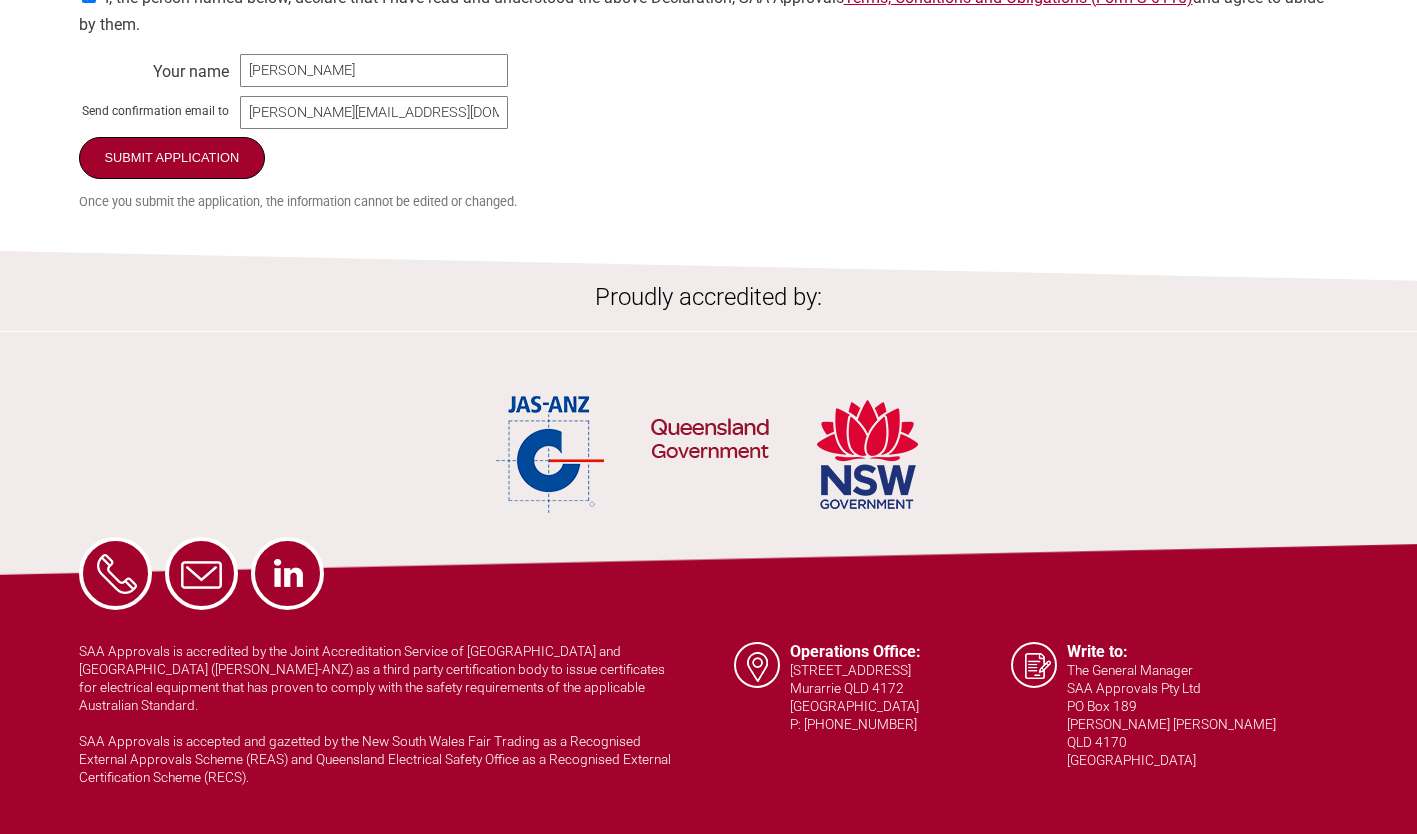 scroll, scrollTop: 3025, scrollLeft: 0, axis: vertical 